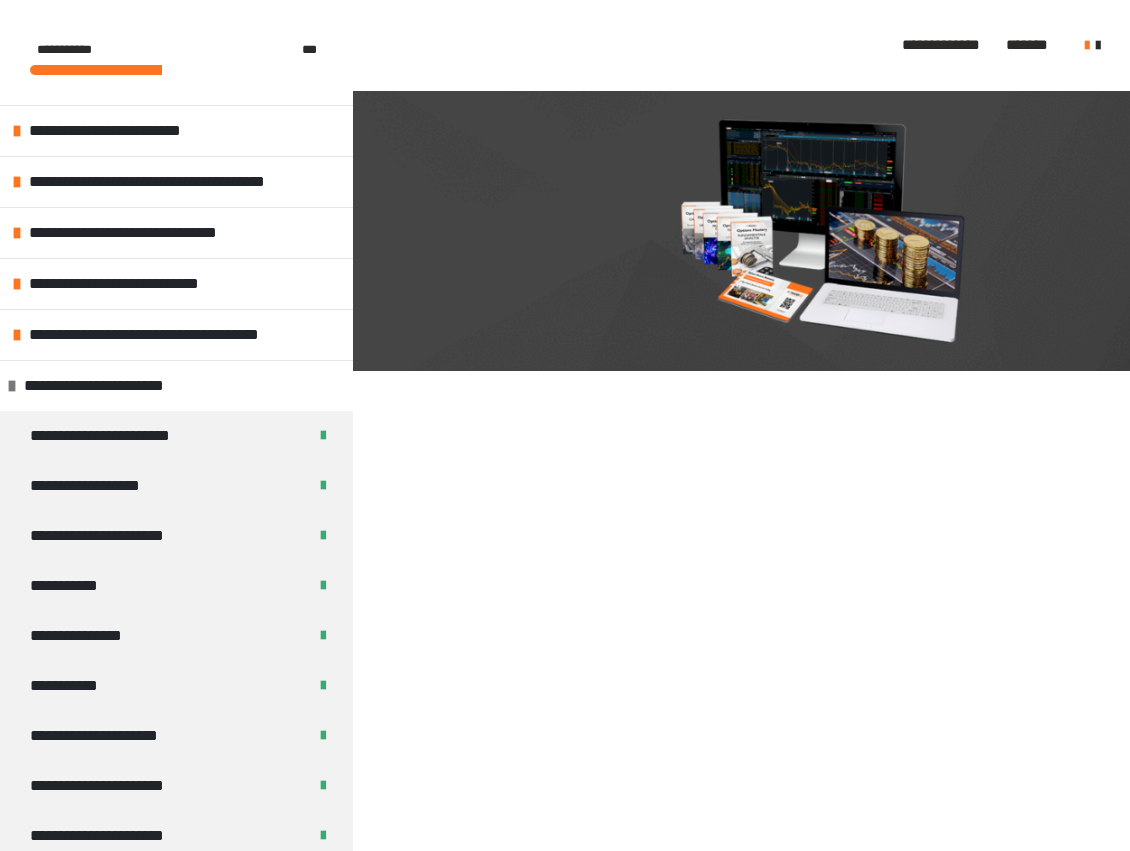 scroll, scrollTop: 431, scrollLeft: 0, axis: vertical 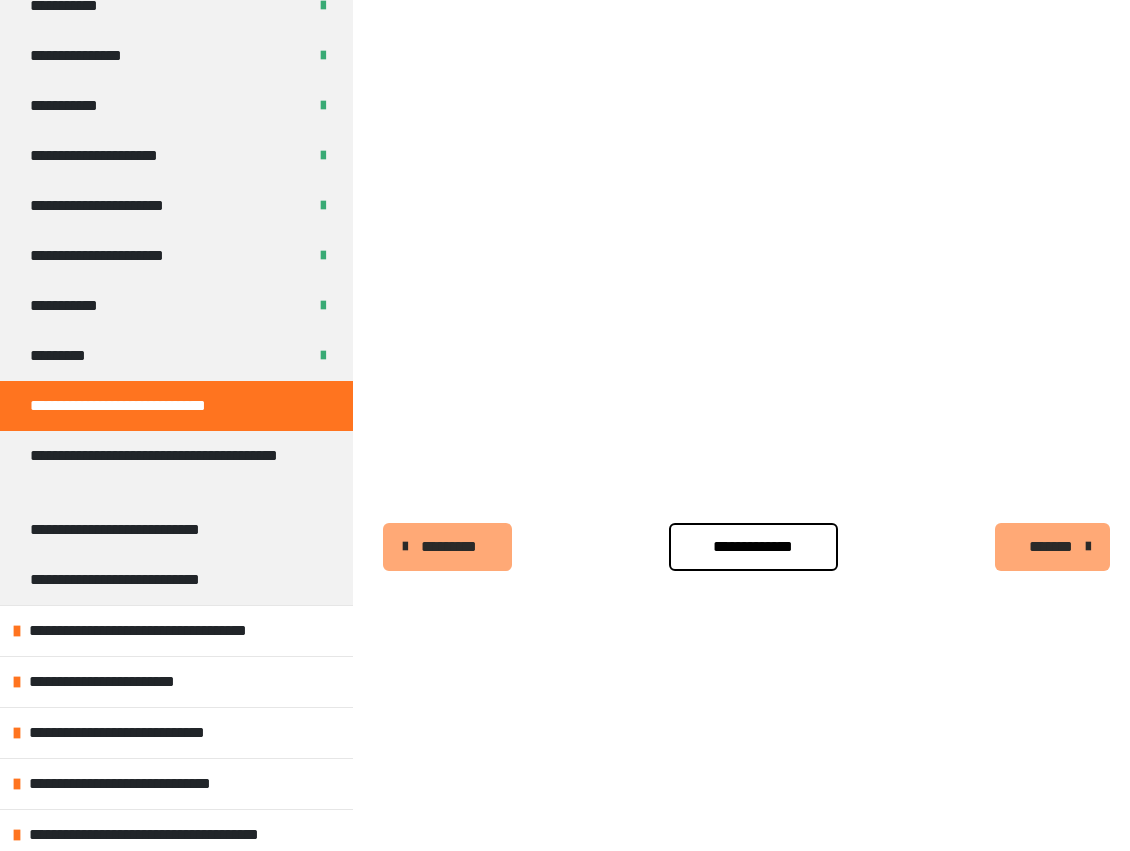 click on "**********" at bounding box center (753, 547) 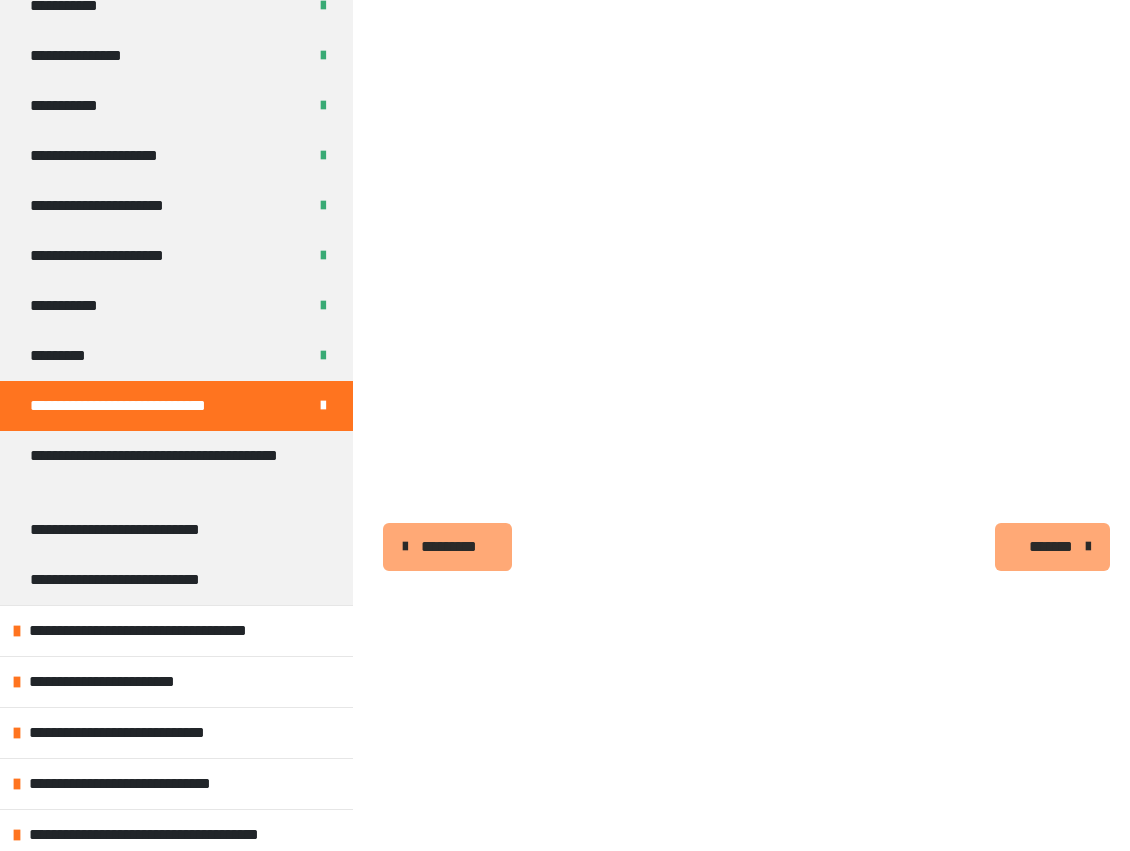 click on "*******" at bounding box center [1050, 547] 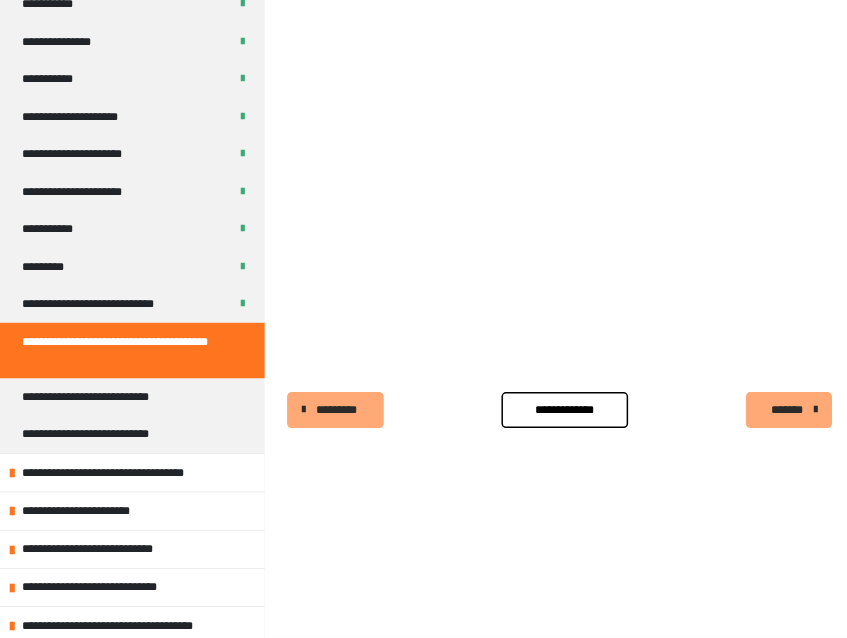 scroll, scrollTop: 332, scrollLeft: 0, axis: vertical 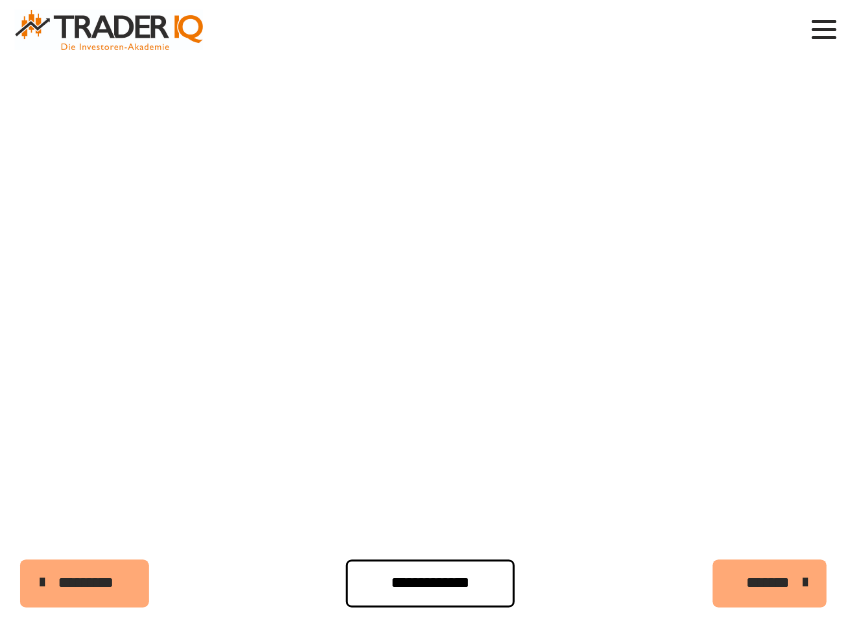 click on "**********" at bounding box center [424, 584] 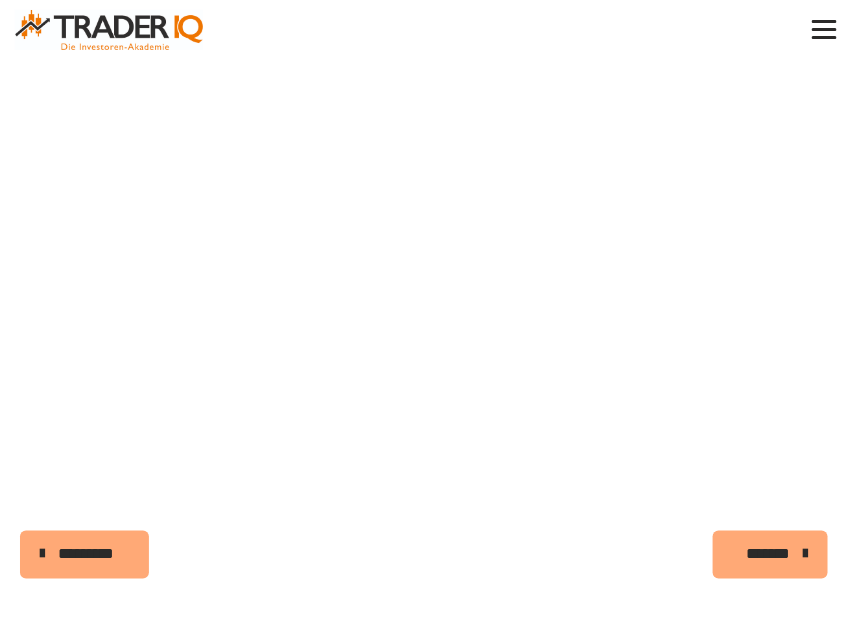 scroll, scrollTop: 361, scrollLeft: 0, axis: vertical 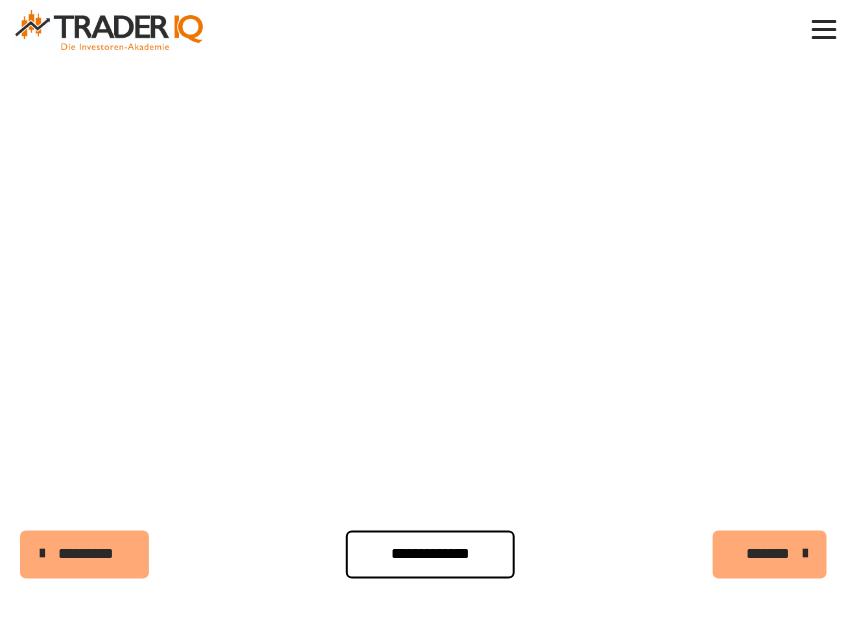 type 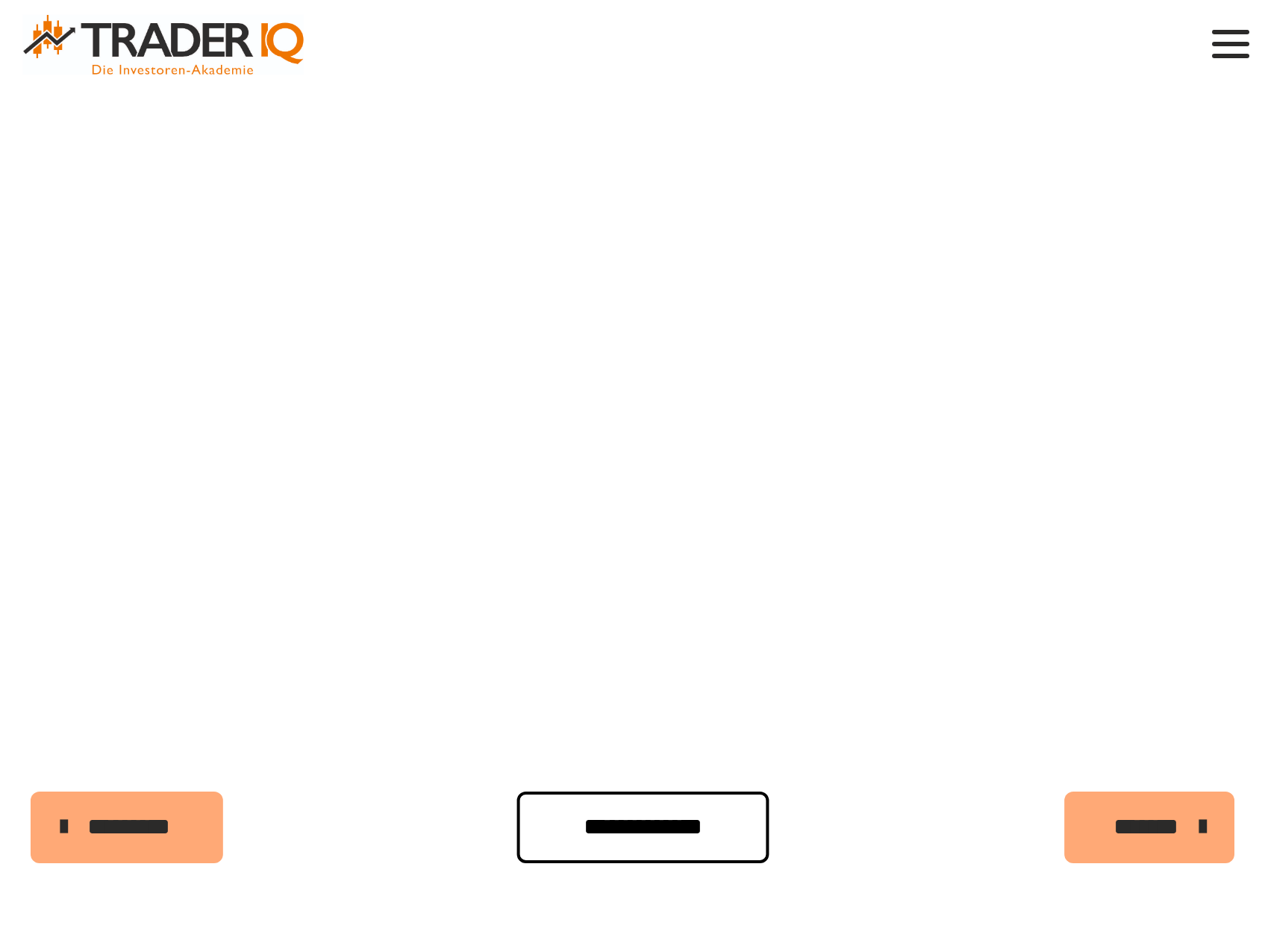scroll, scrollTop: 233, scrollLeft: 0, axis: vertical 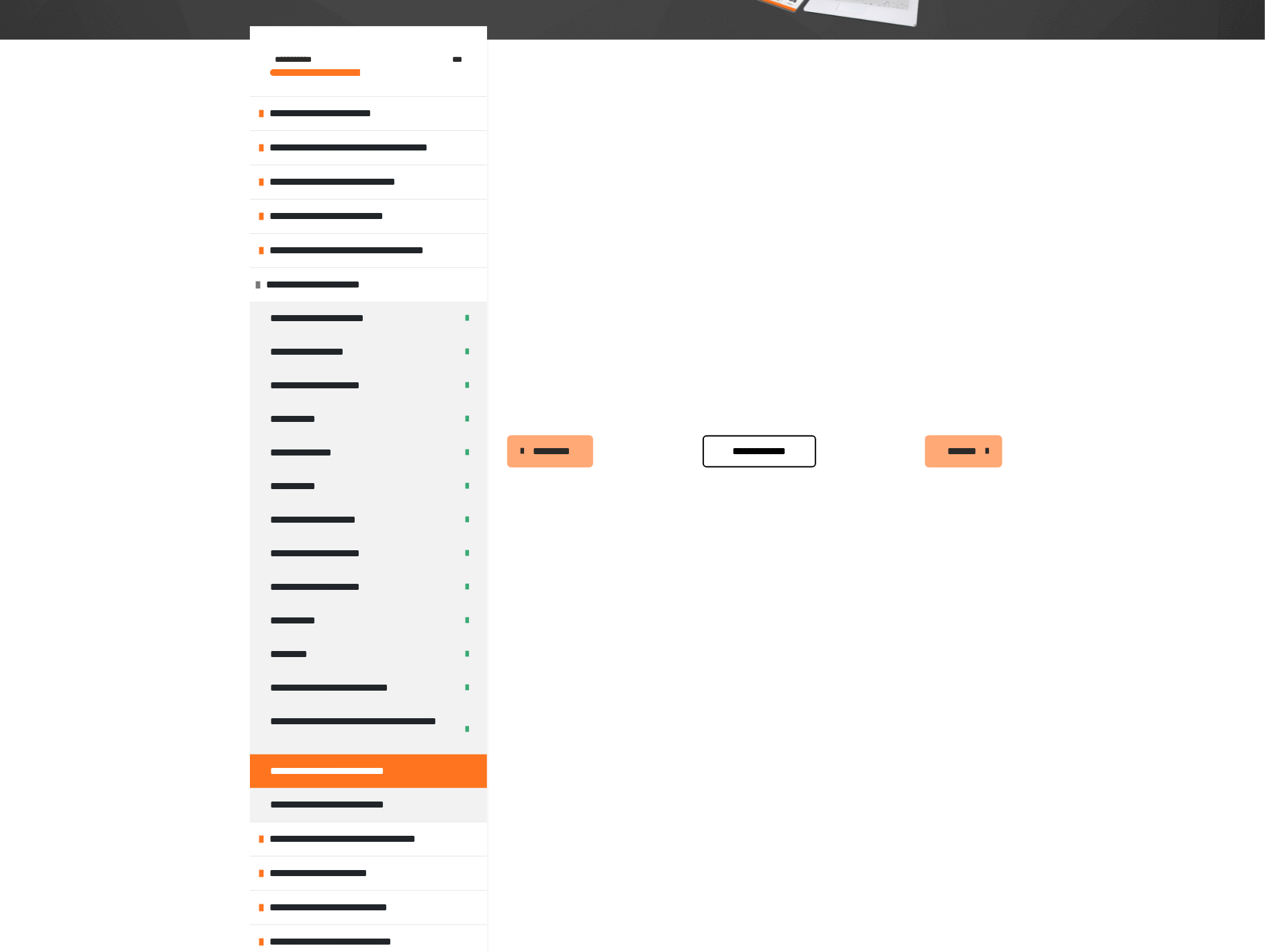 click on "**********" at bounding box center (342, 771) 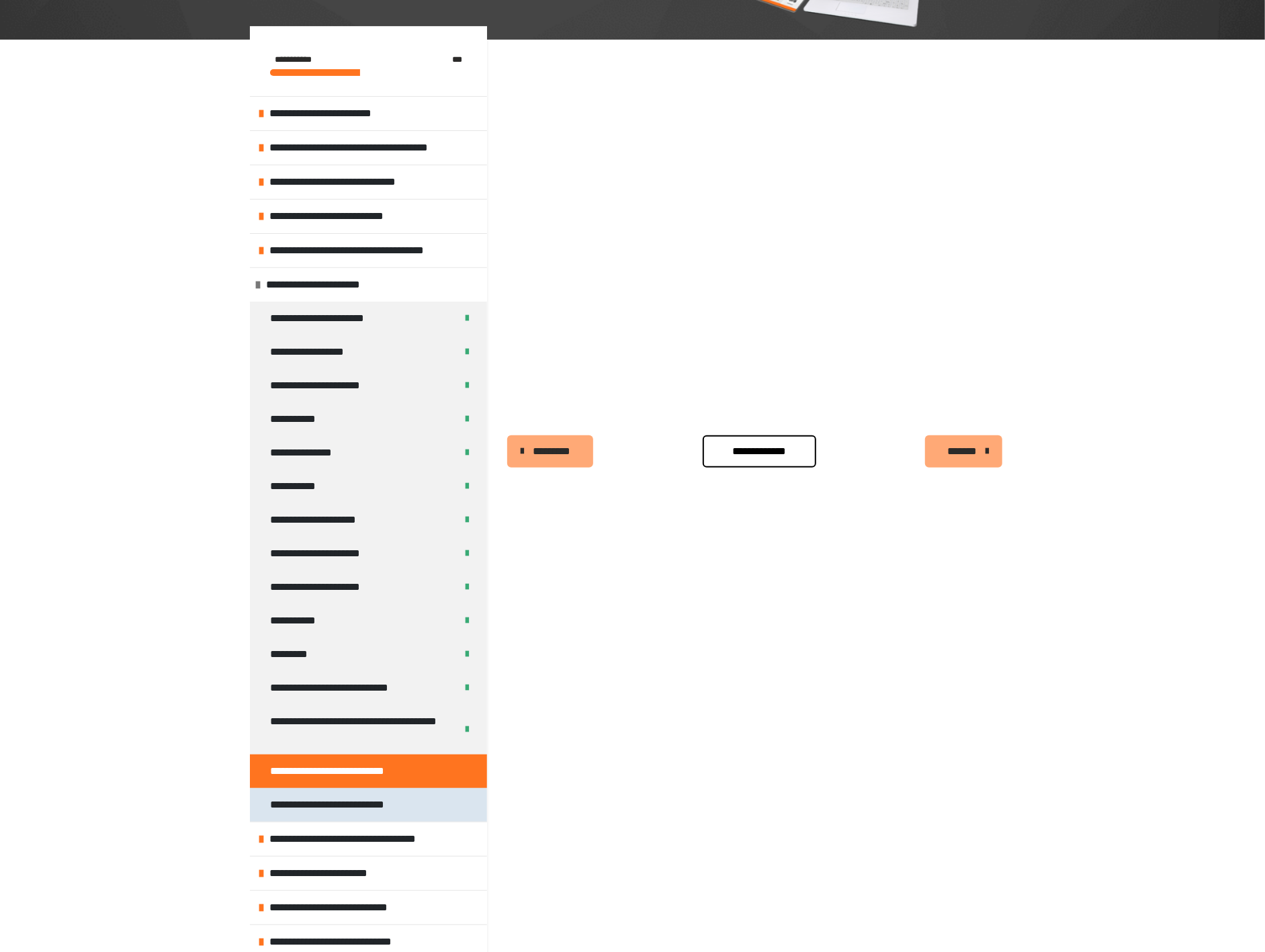 click on "**********" at bounding box center [344, 805] 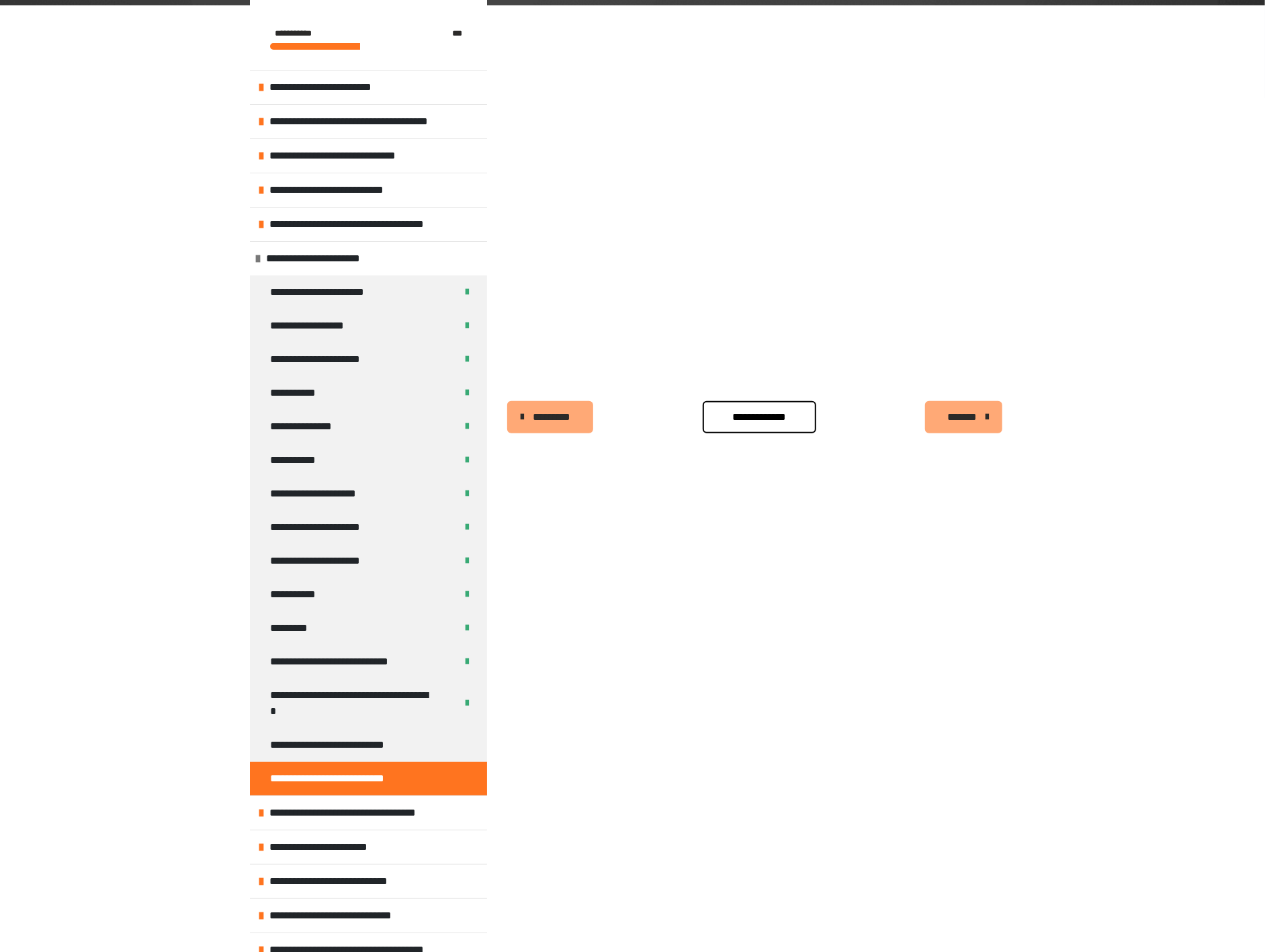 scroll, scrollTop: 290, scrollLeft: 0, axis: vertical 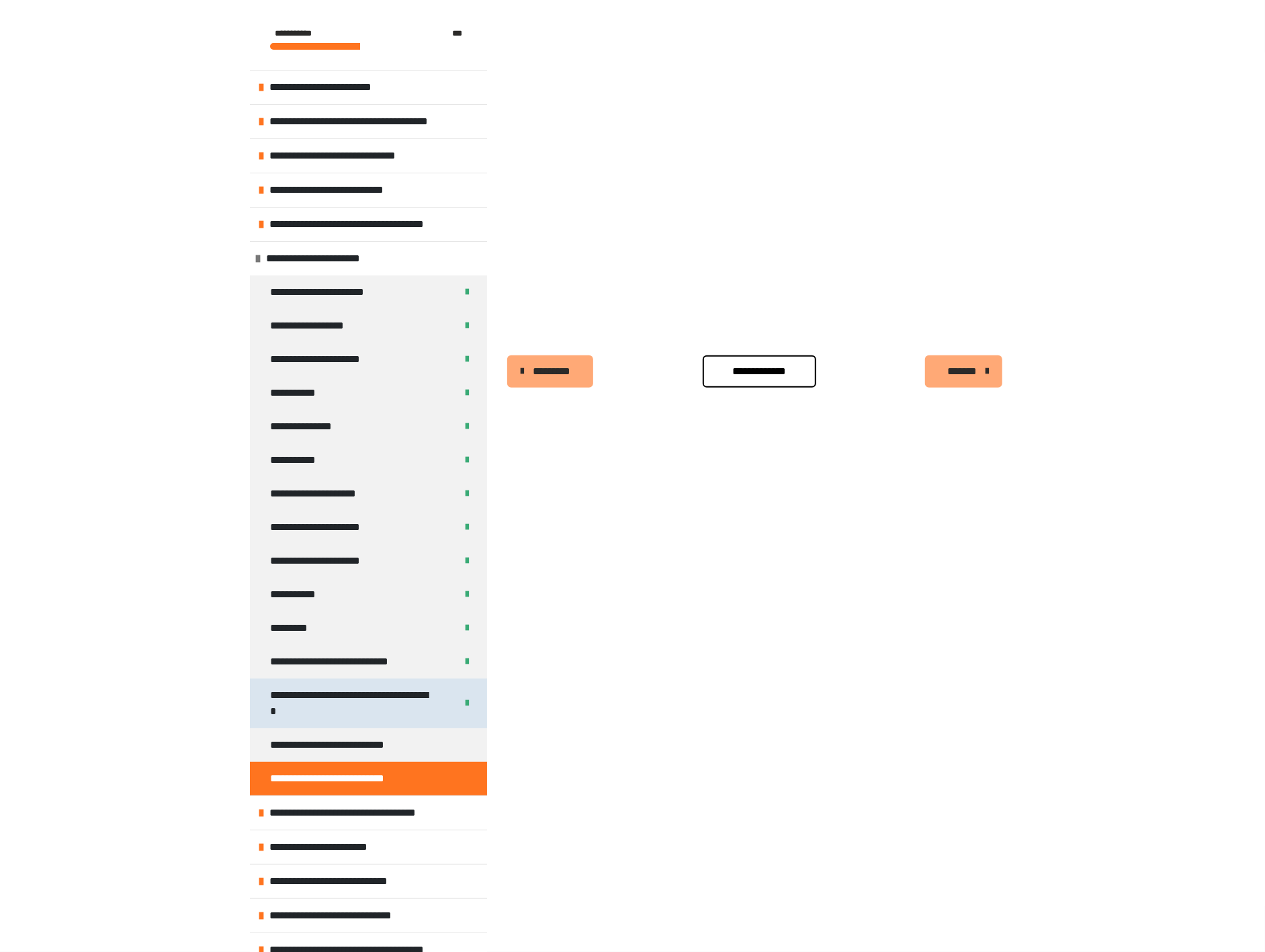 click on "**********" at bounding box center [352, 703] 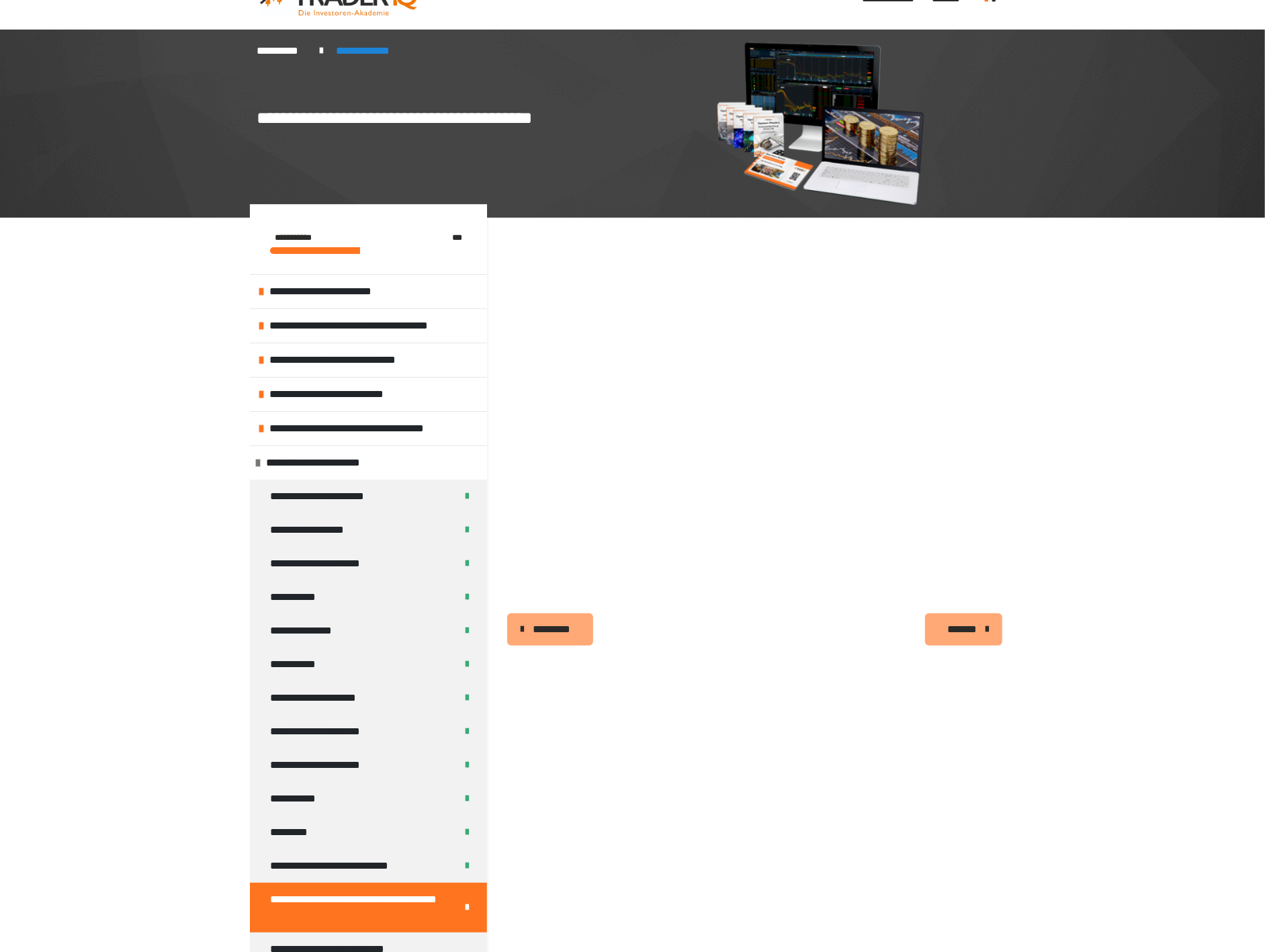 scroll, scrollTop: 0, scrollLeft: 0, axis: both 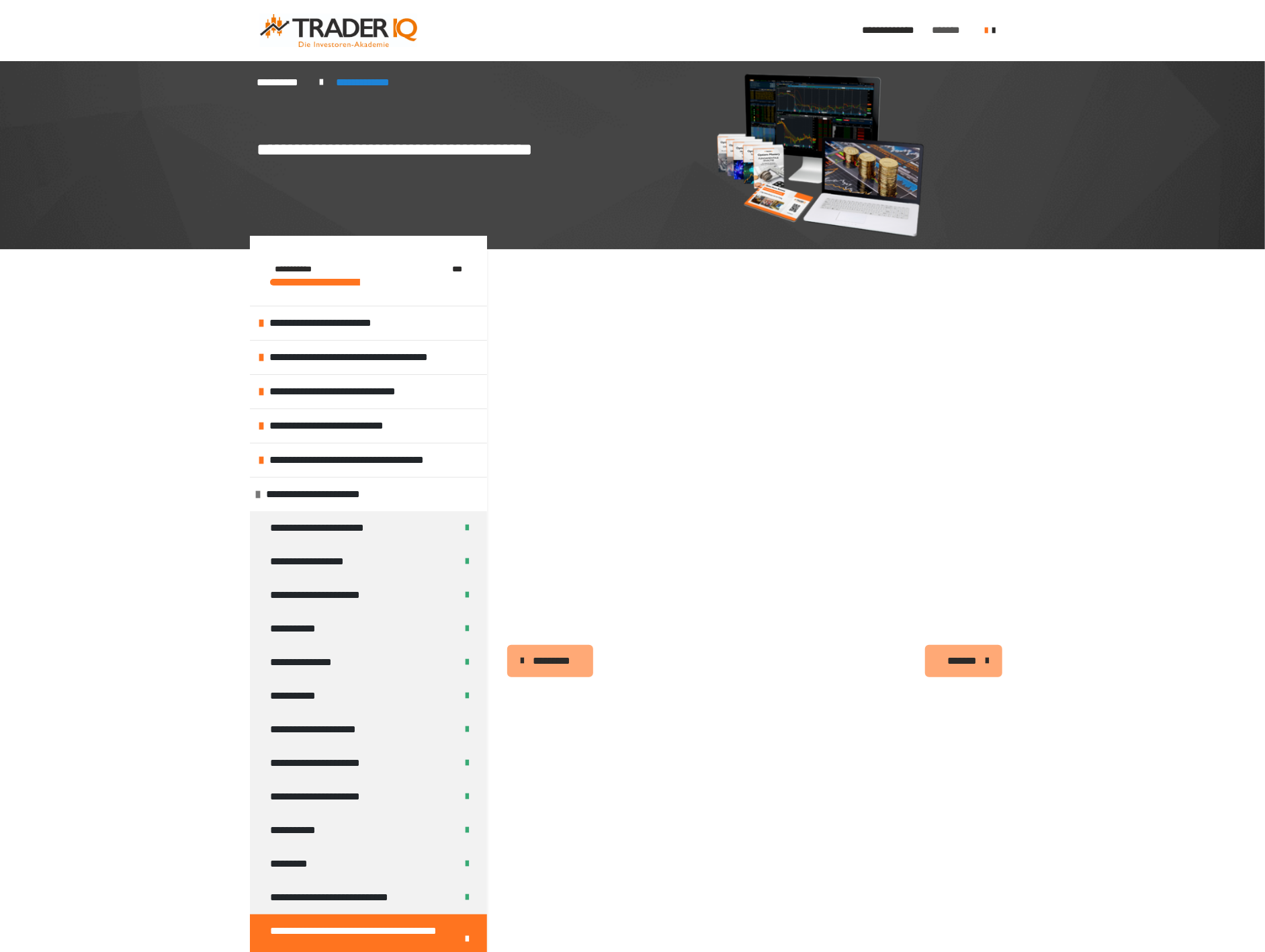 click on "*******" at bounding box center (949, 30) 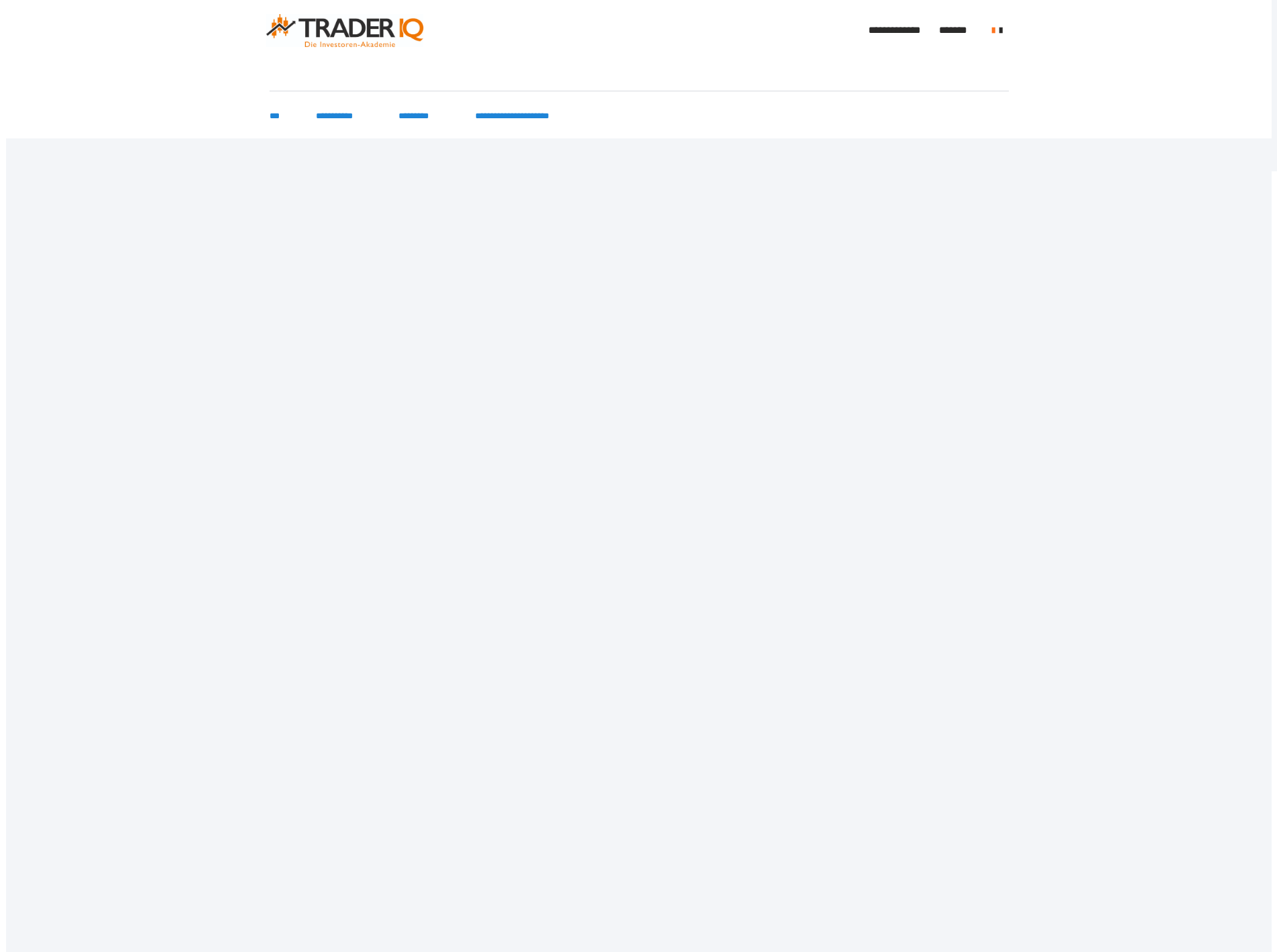 scroll, scrollTop: 0, scrollLeft: 0, axis: both 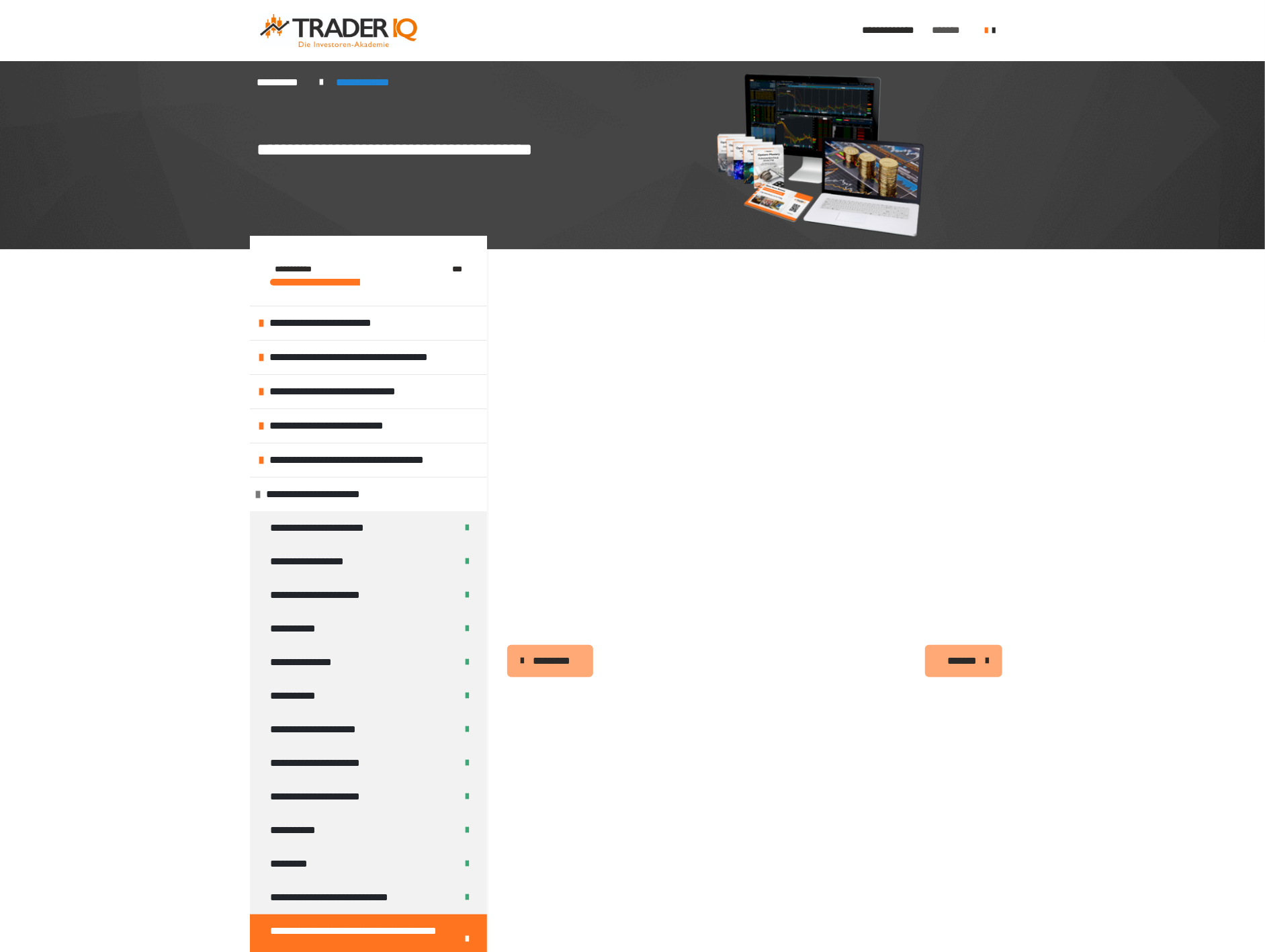 click on "*******" at bounding box center (949, 30) 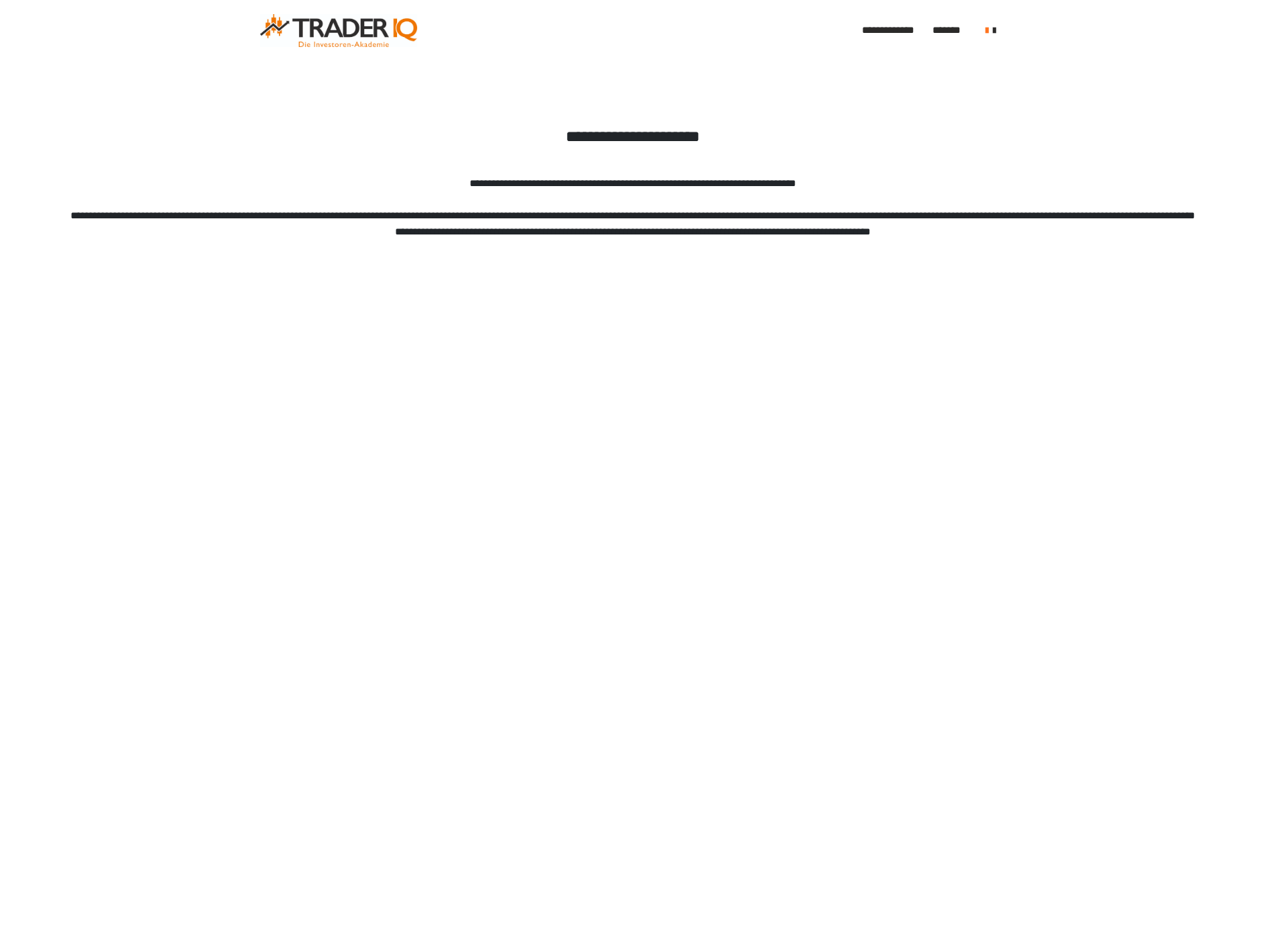 scroll, scrollTop: 0, scrollLeft: 0, axis: both 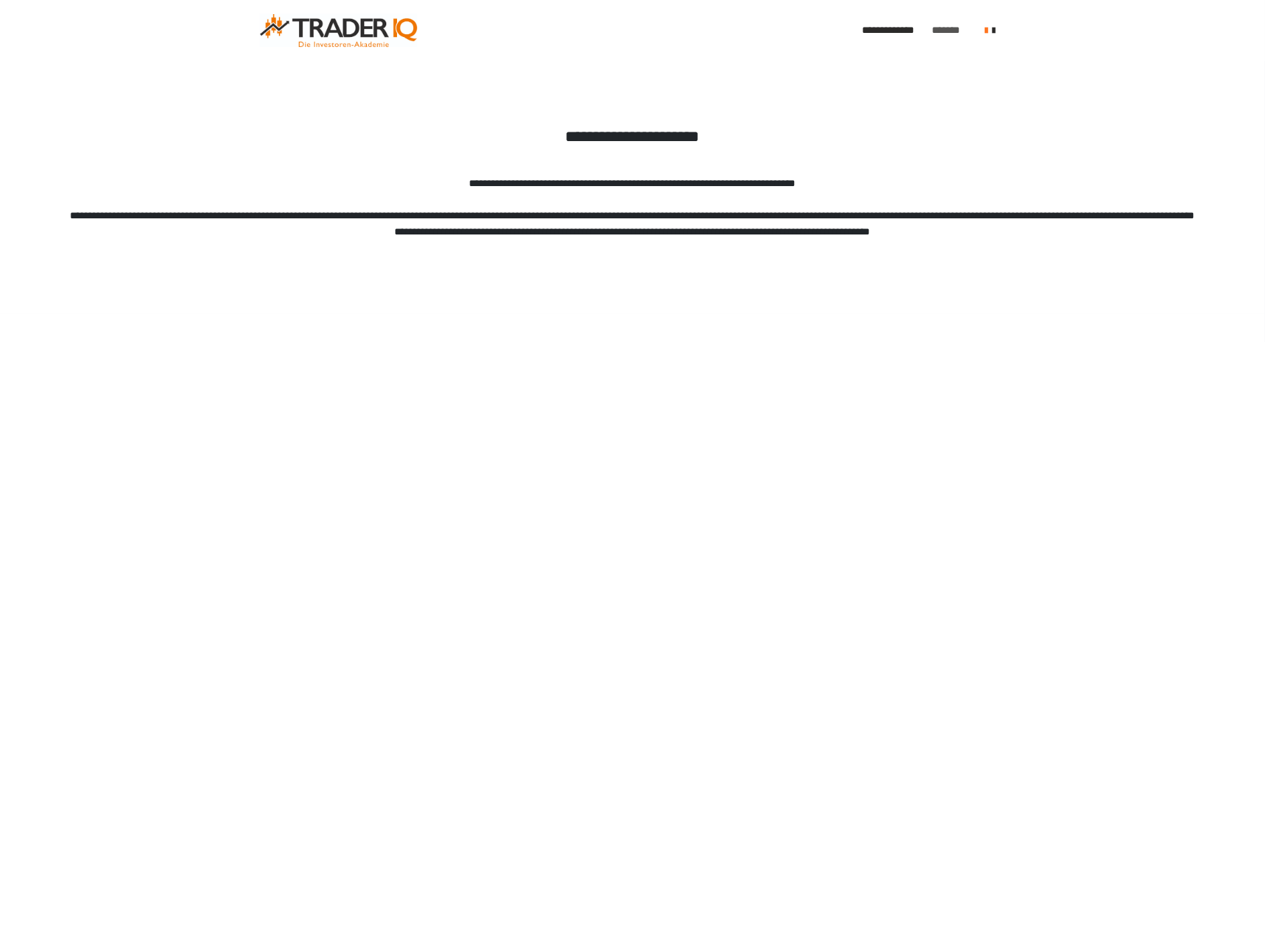 click on "*******" at bounding box center (949, 30) 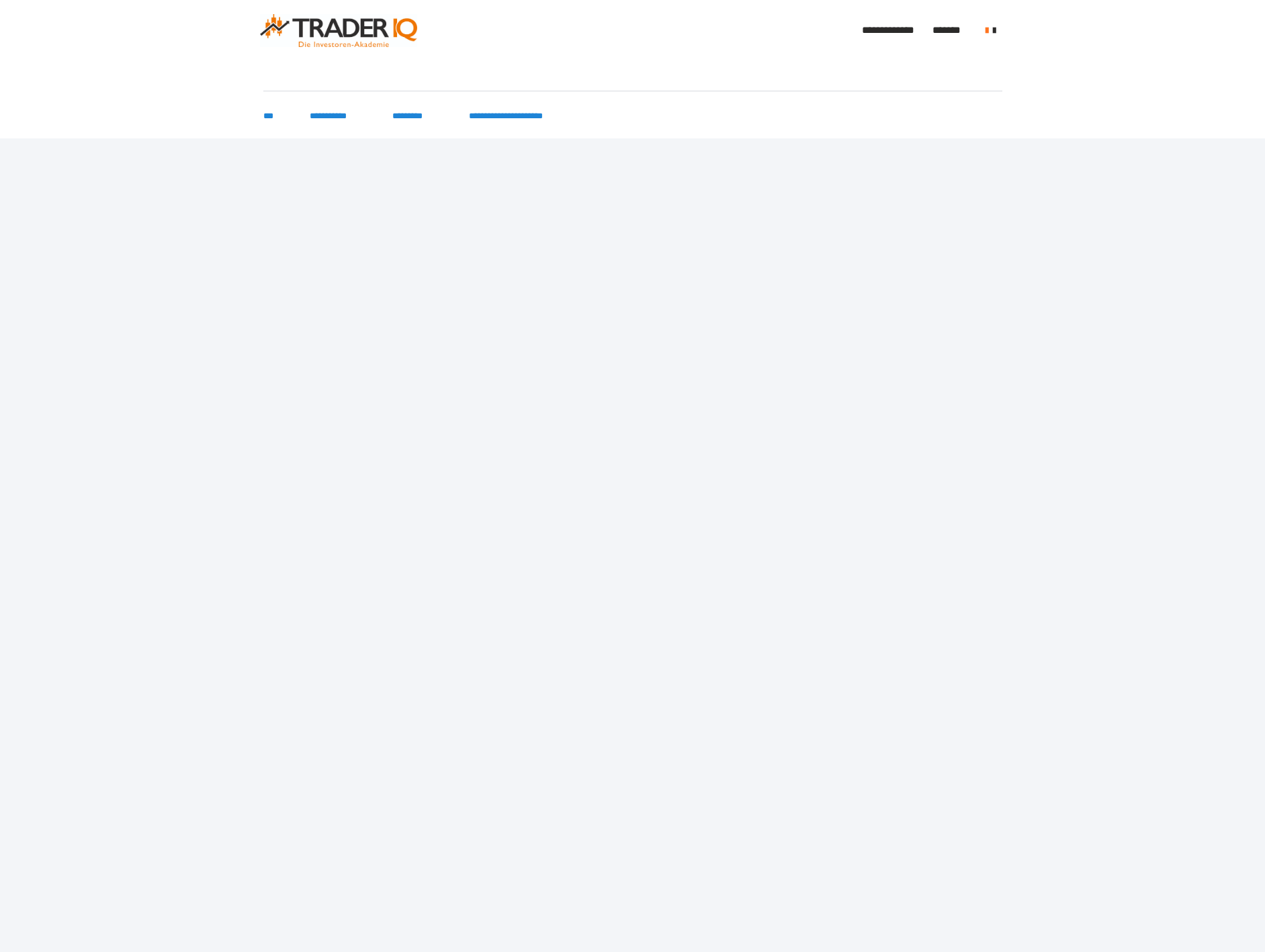 scroll, scrollTop: 0, scrollLeft: 0, axis: both 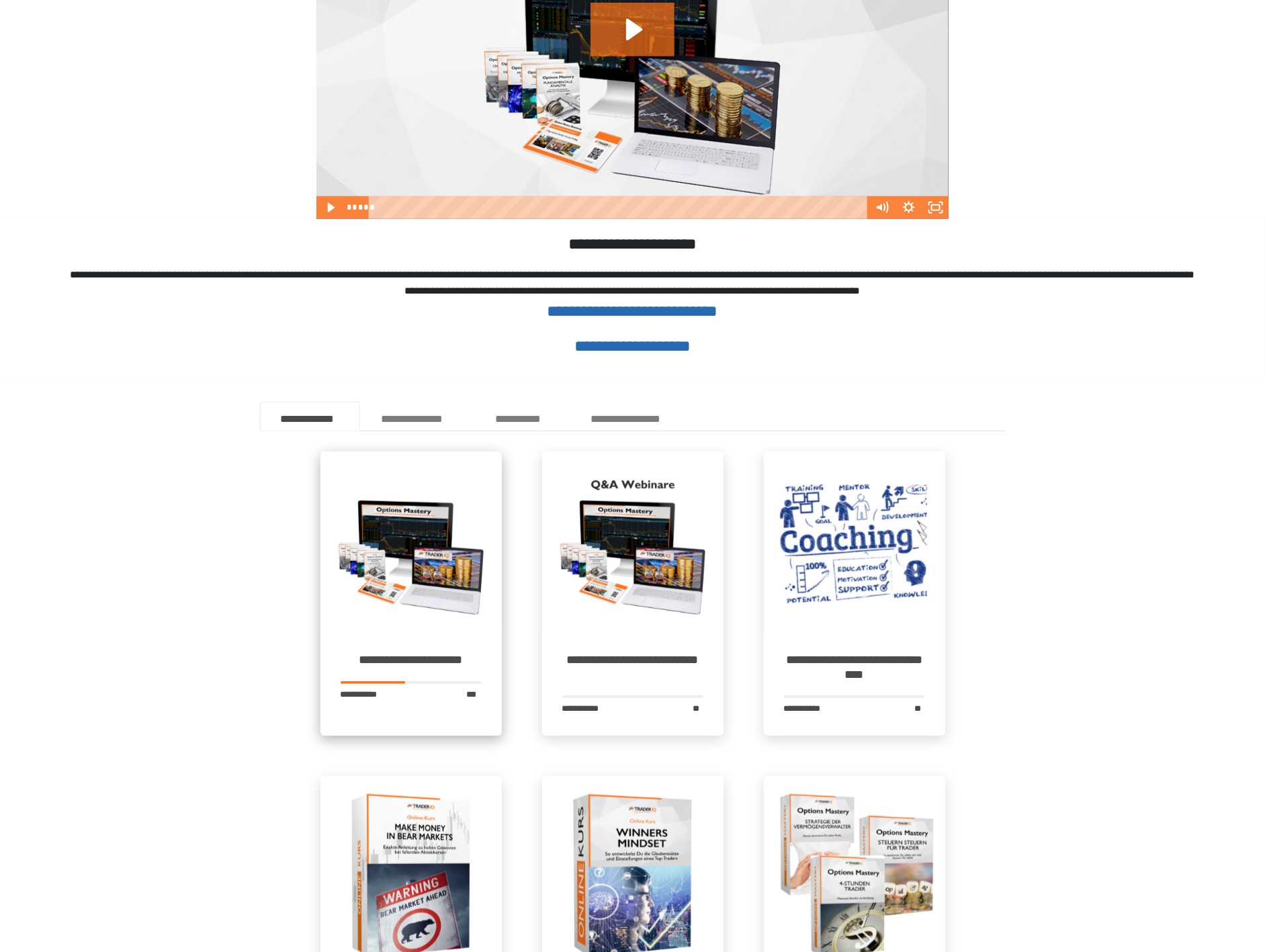click at bounding box center (411, 542) 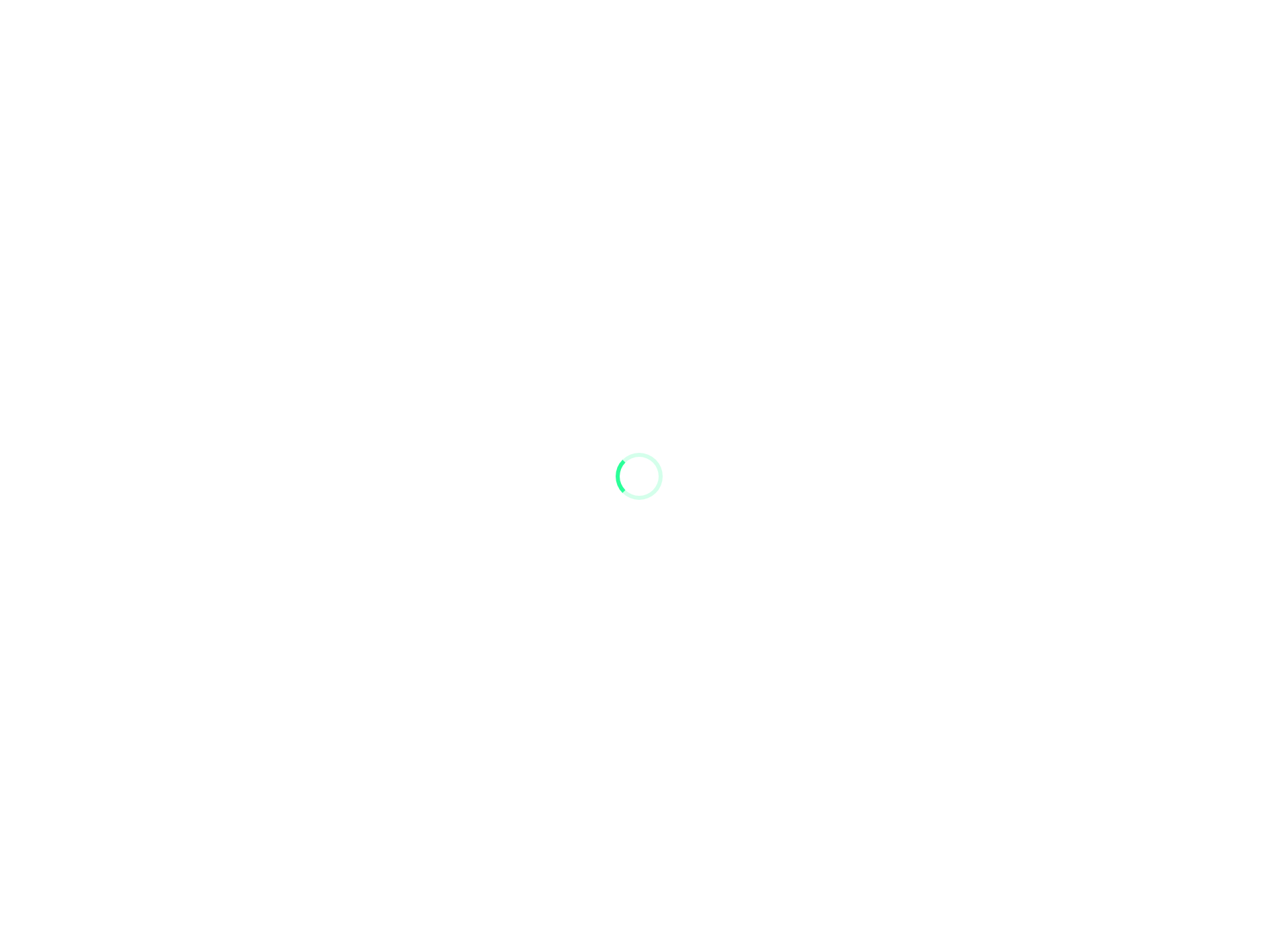 scroll, scrollTop: 0, scrollLeft: 0, axis: both 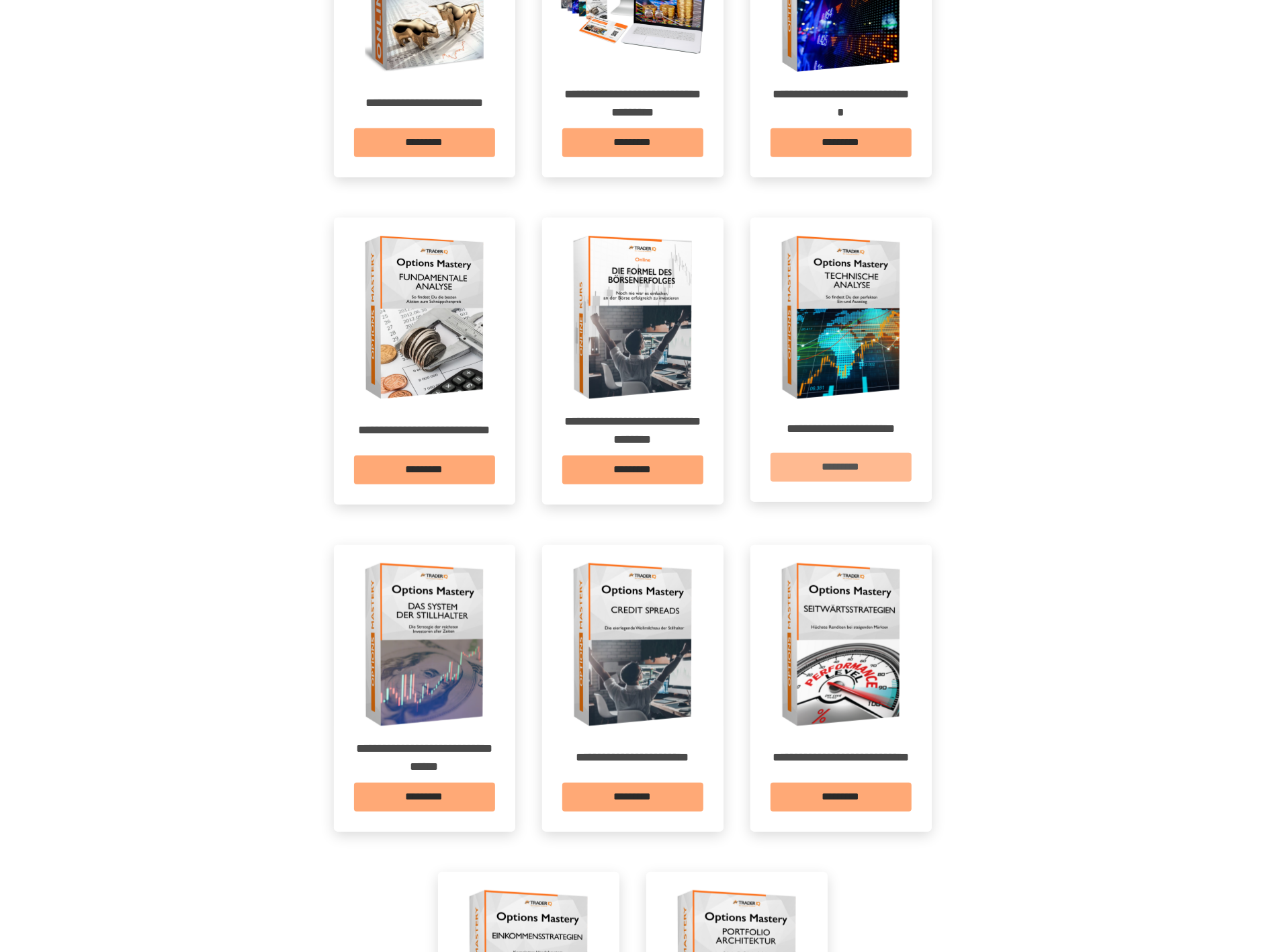 click on "*********" at bounding box center [841, 467] 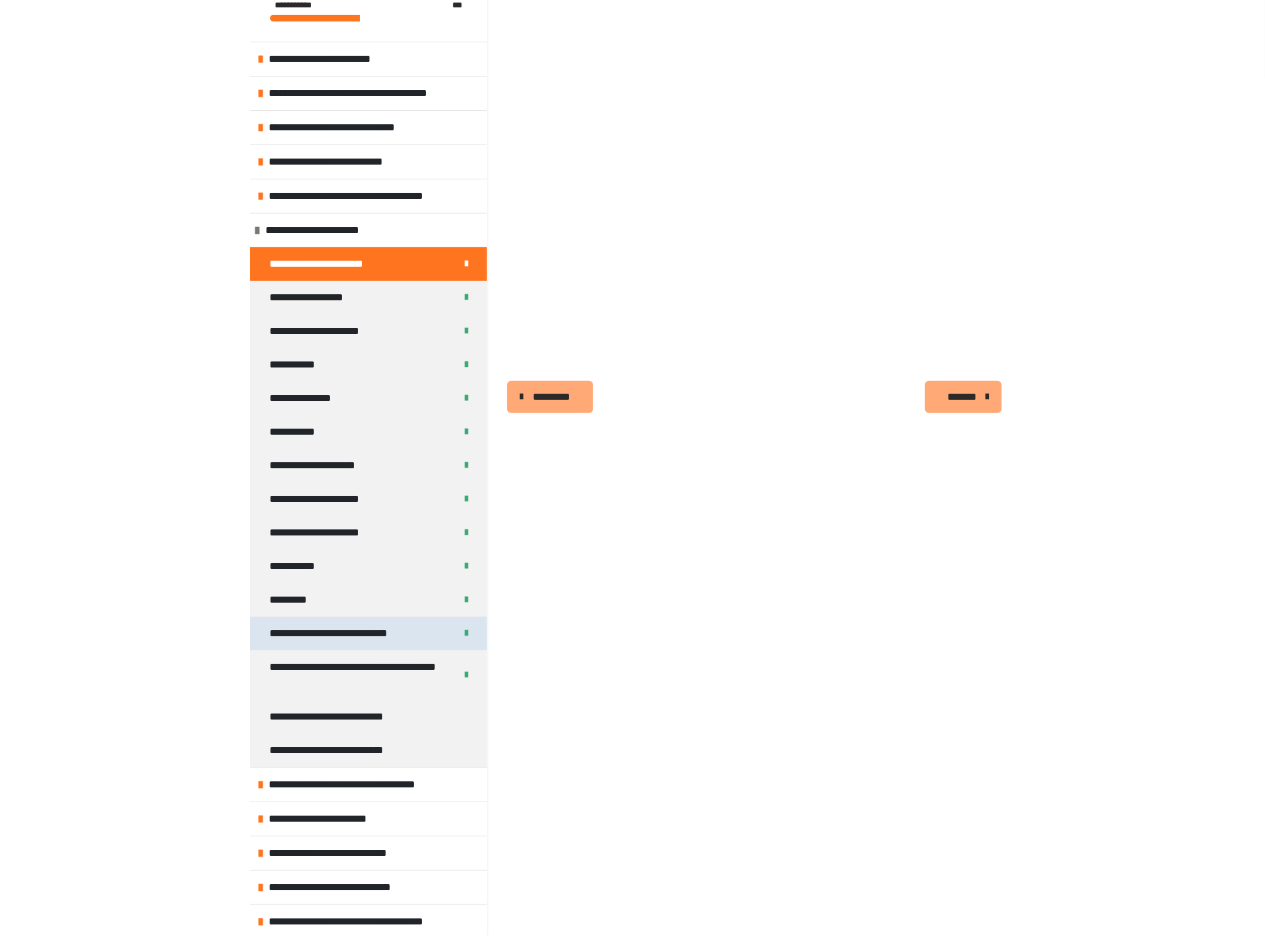 scroll, scrollTop: 290, scrollLeft: 0, axis: vertical 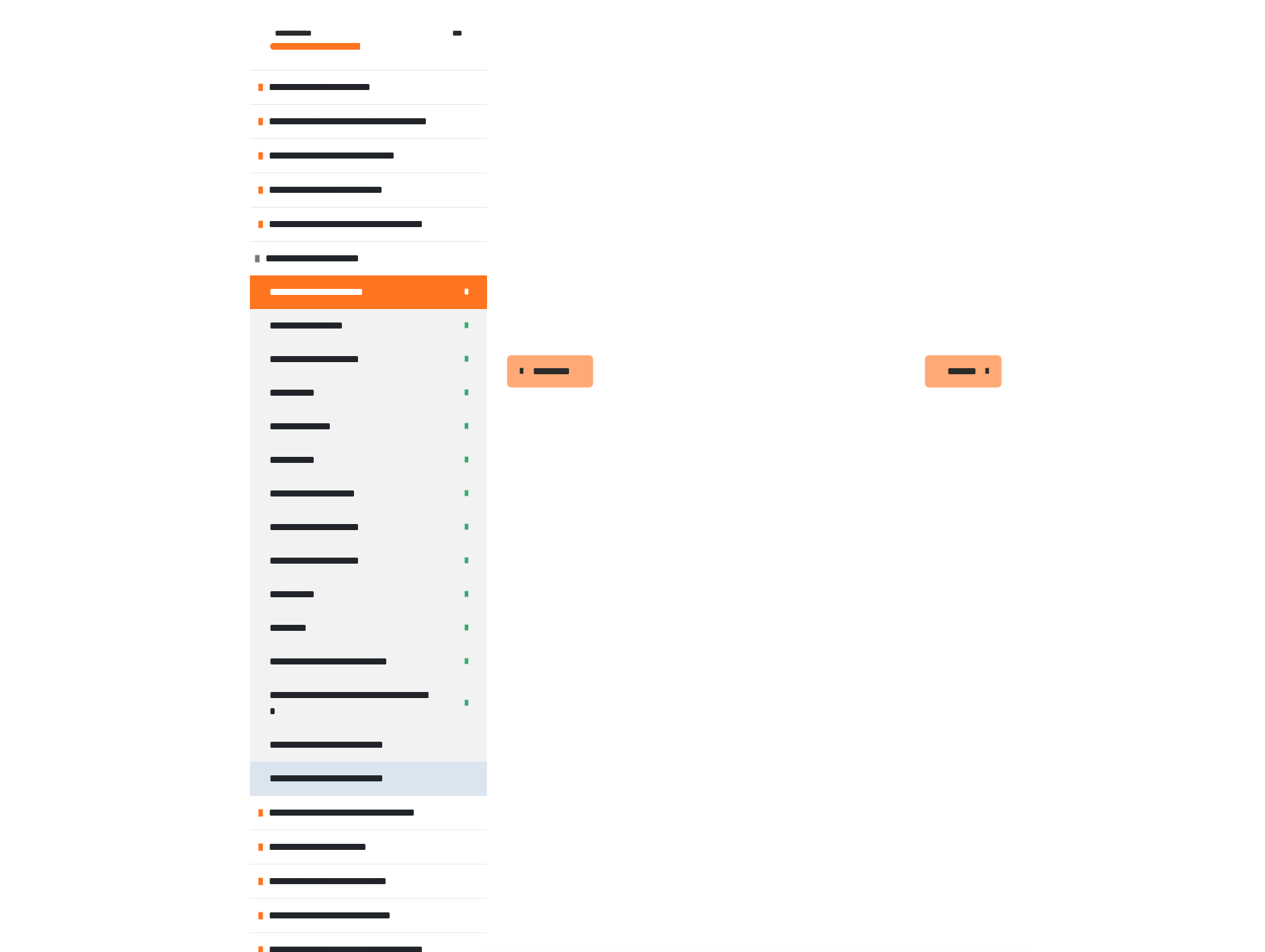 click on "**********" at bounding box center [344, 779] 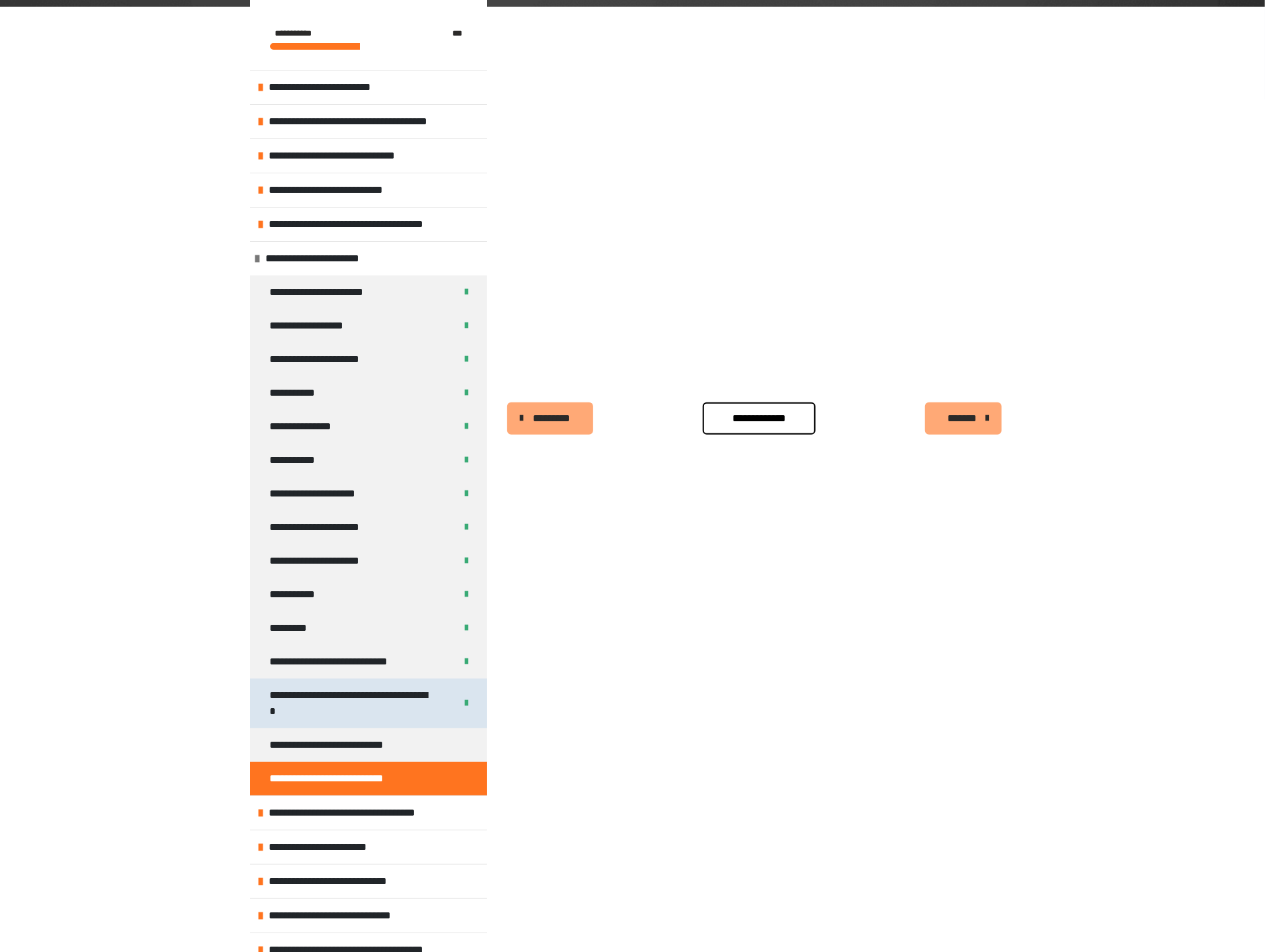 click on "**********" at bounding box center [352, 703] 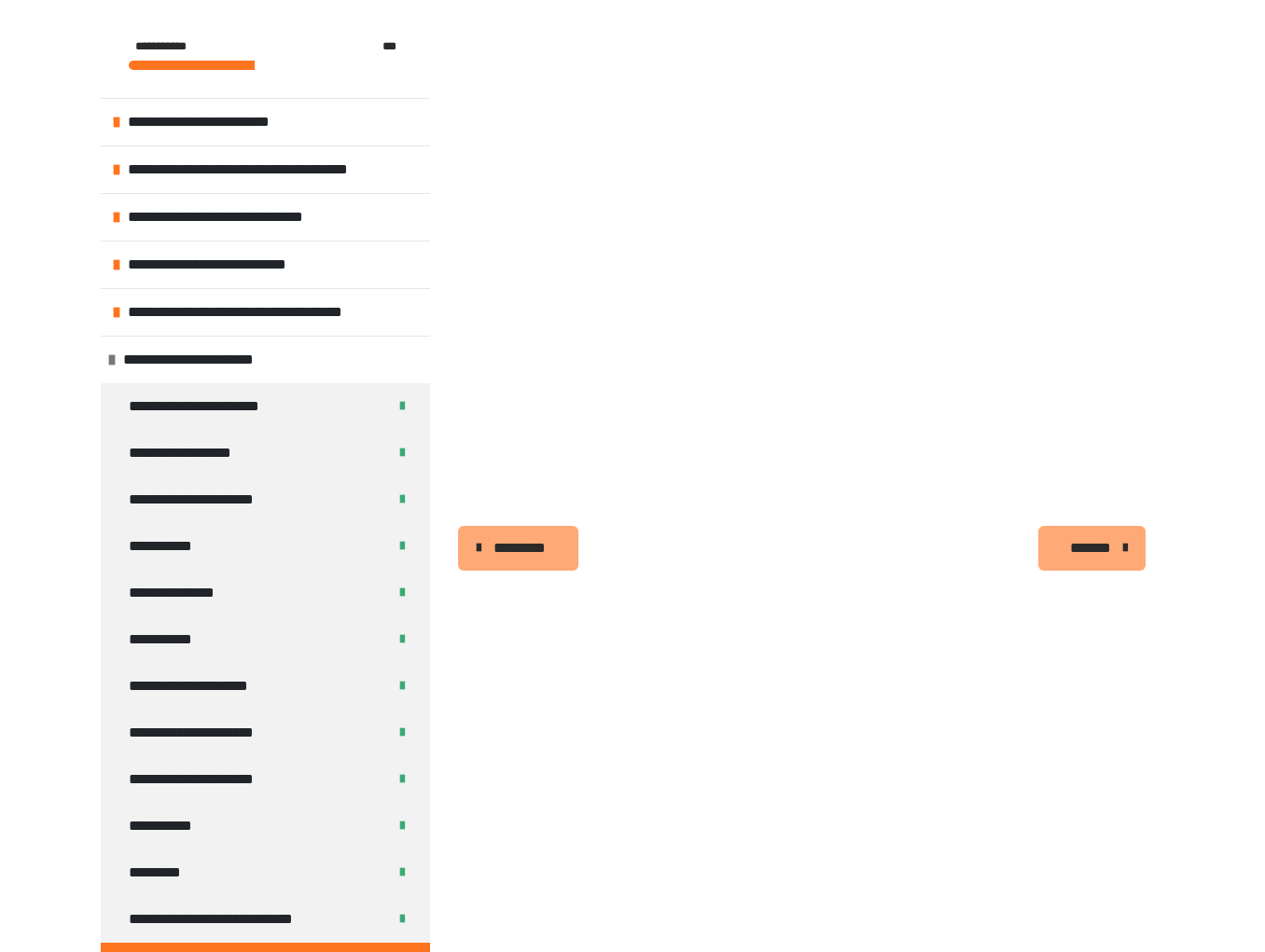 scroll, scrollTop: 402, scrollLeft: 0, axis: vertical 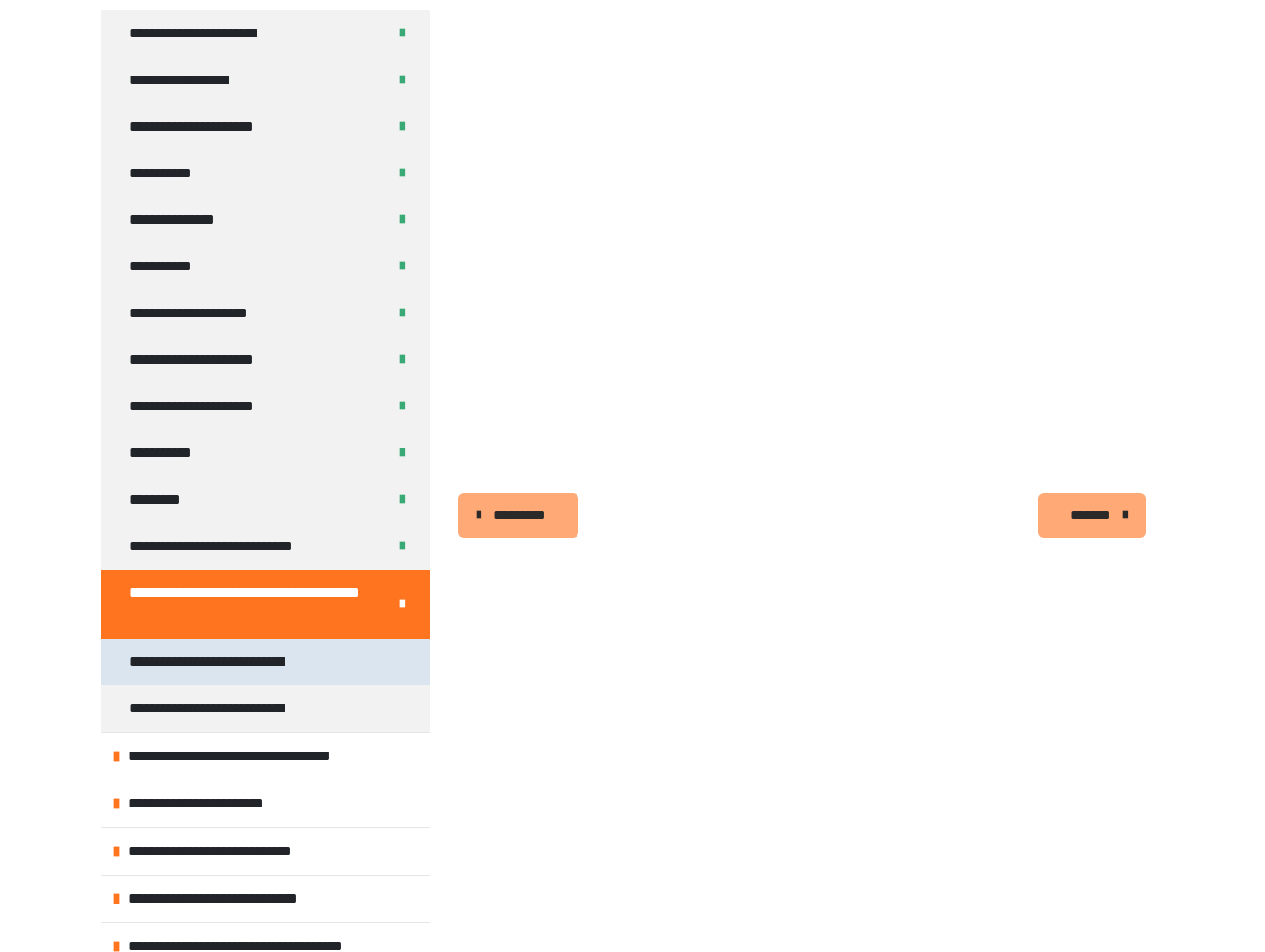 click on "**********" at bounding box center [229, 662] 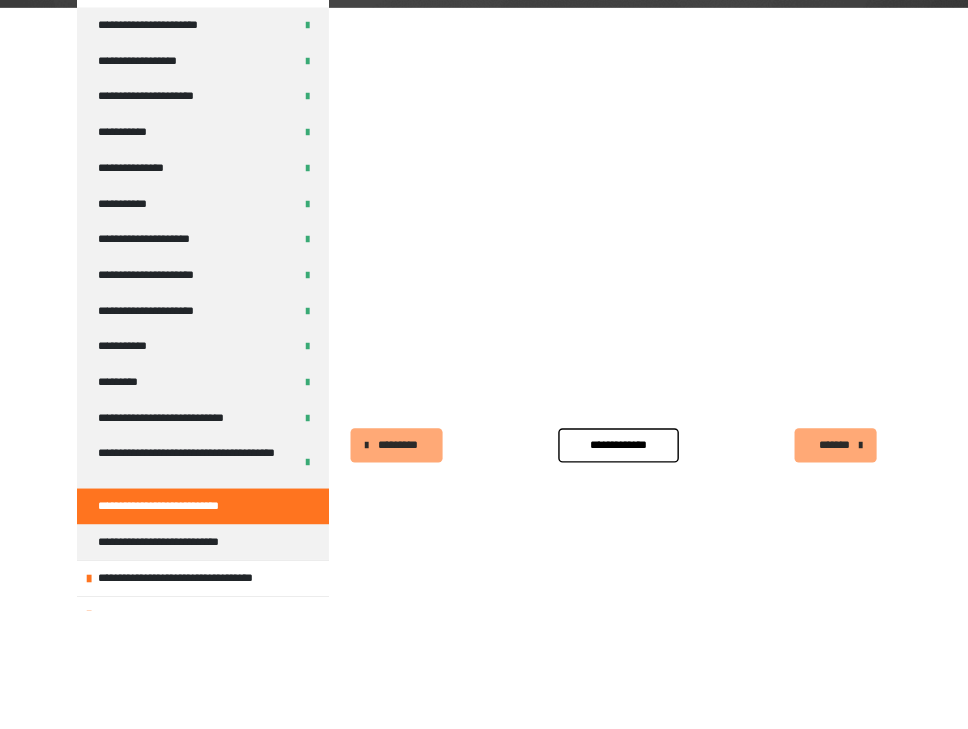 scroll, scrollTop: 332, scrollLeft: 0, axis: vertical 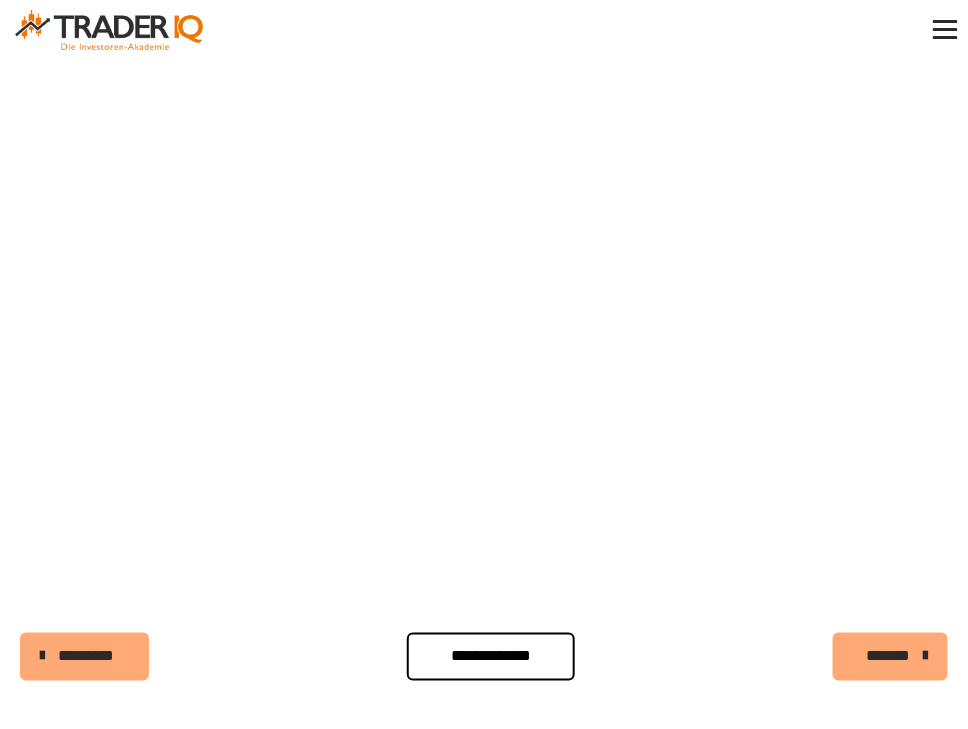 click on "**********" at bounding box center (491, 657) 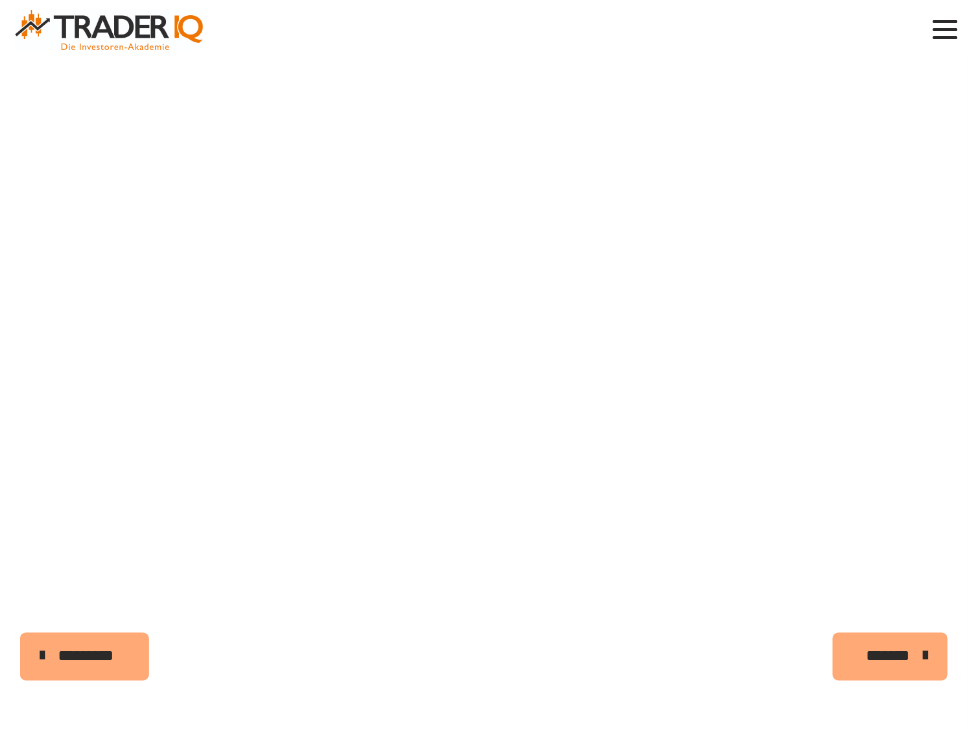 click on "*******" at bounding box center (888, 657) 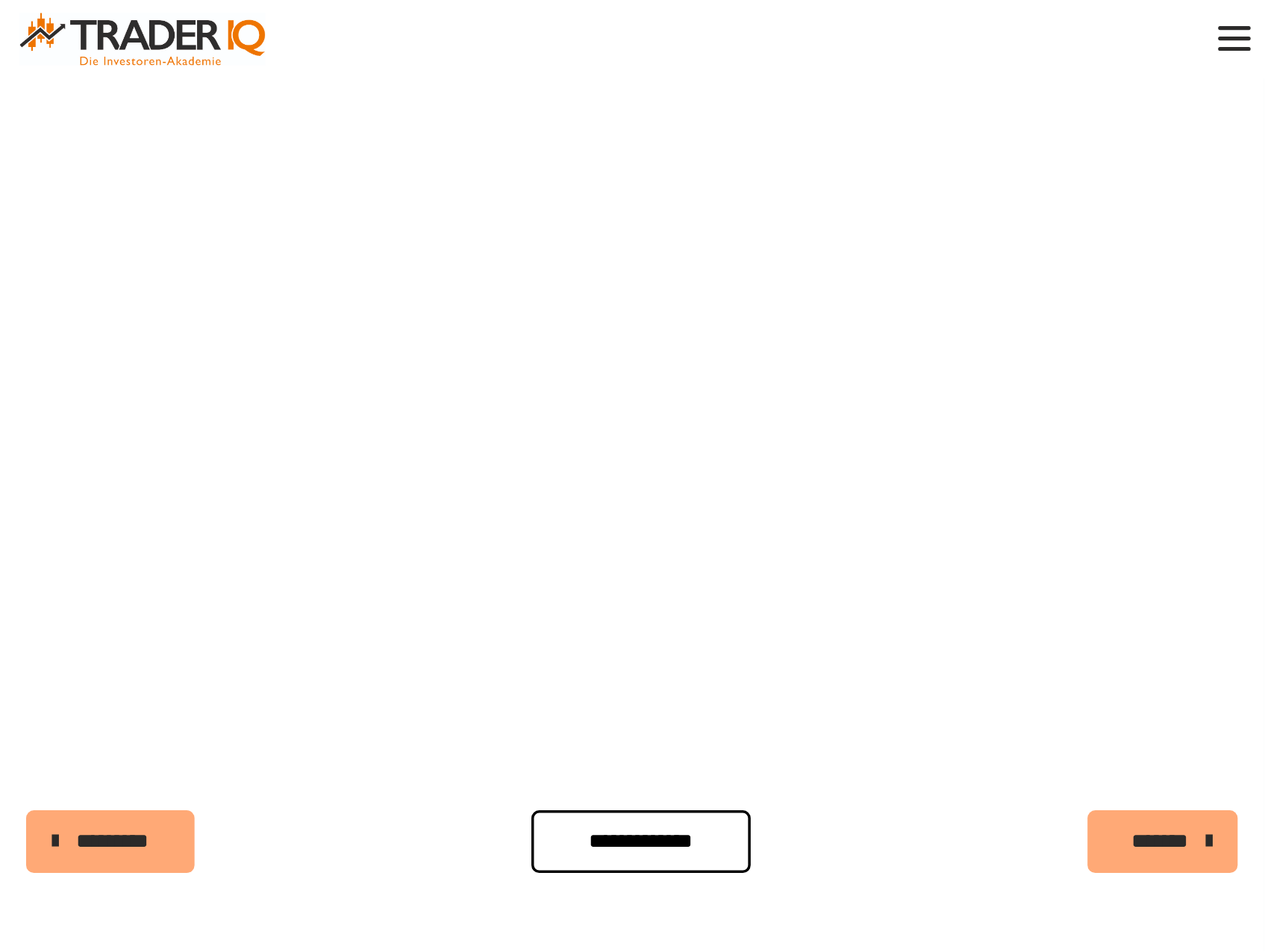 scroll, scrollTop: 227, scrollLeft: 0, axis: vertical 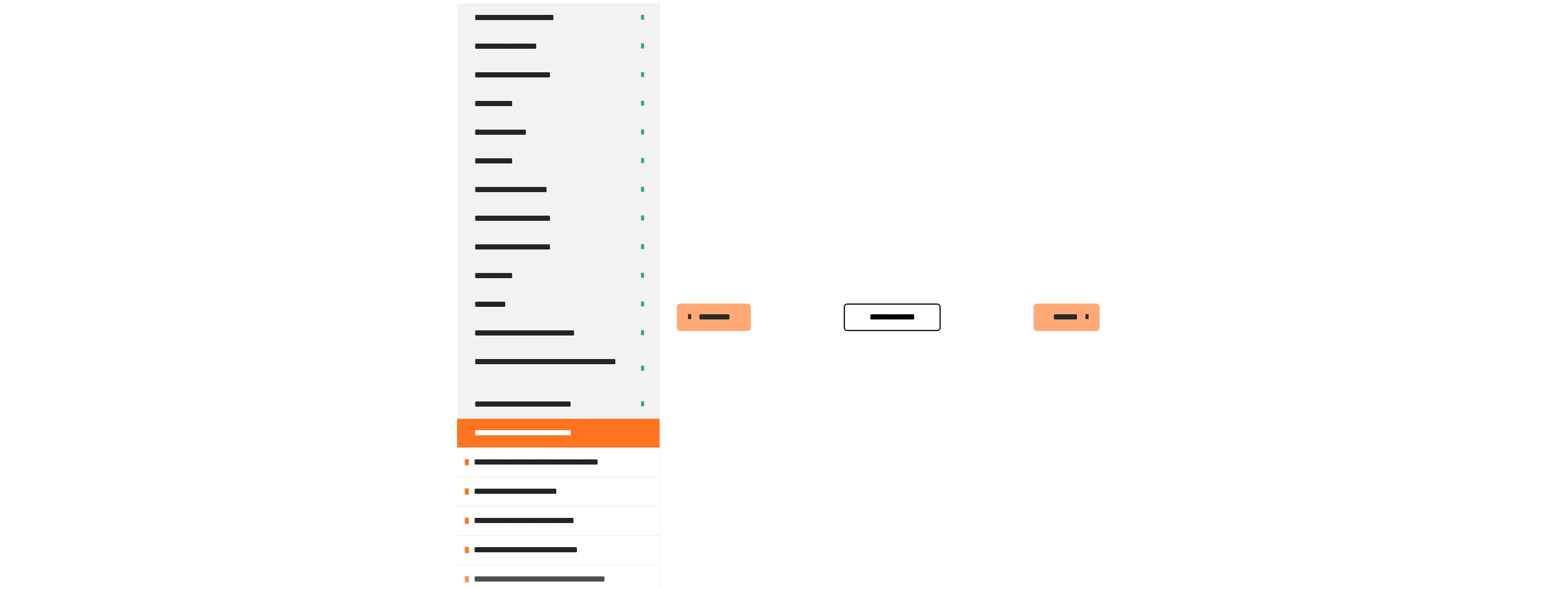 click at bounding box center [467, 579] 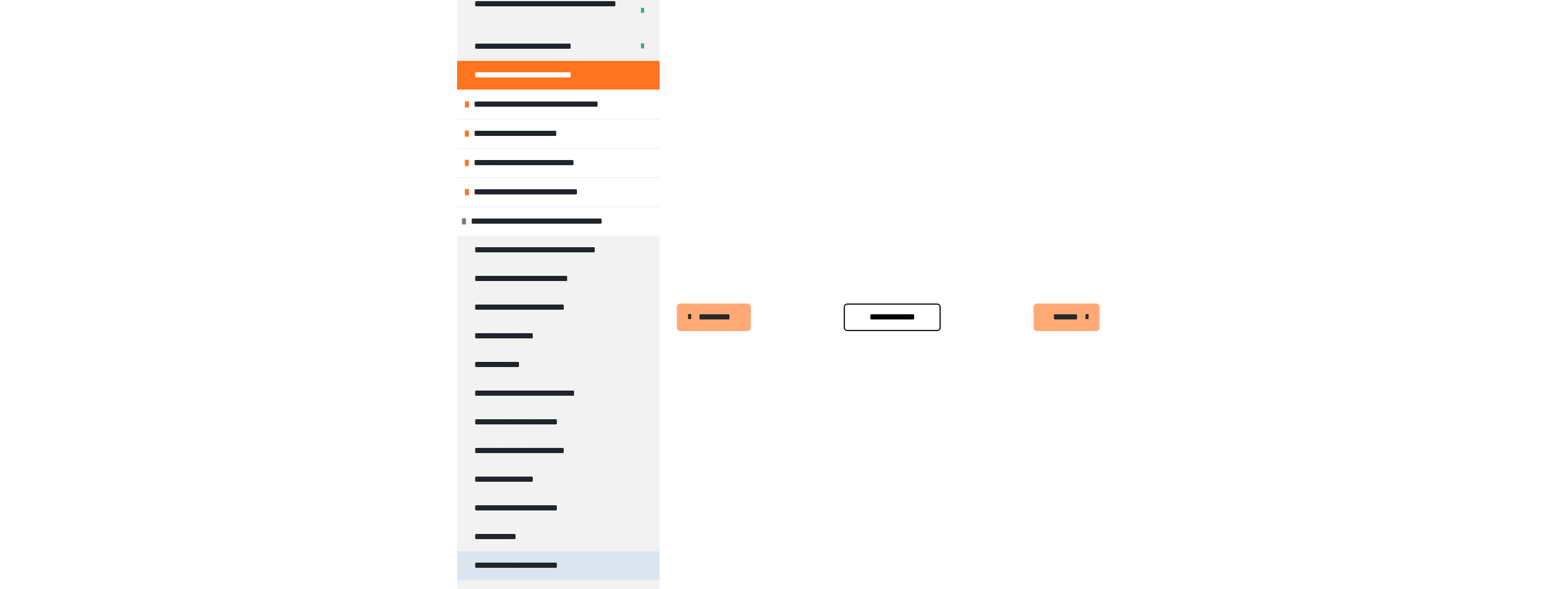 scroll, scrollTop: 508, scrollLeft: 0, axis: vertical 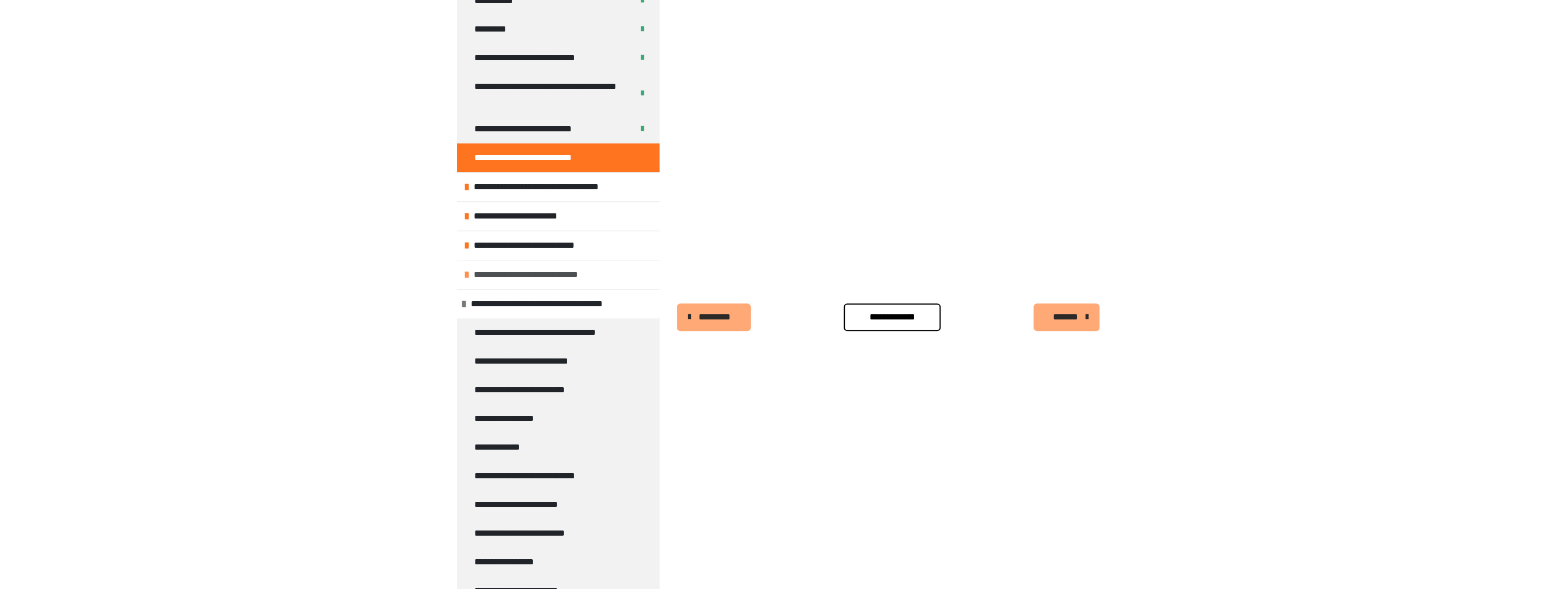 click at bounding box center [467, 275] 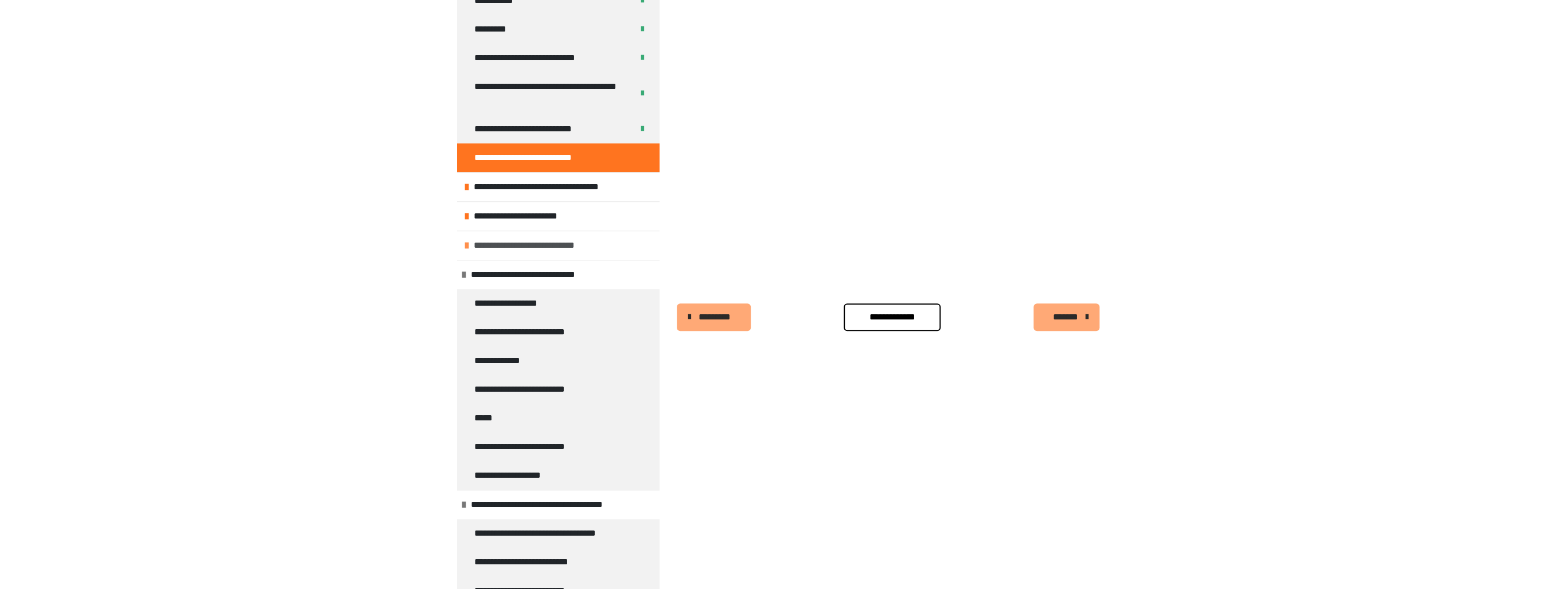 click at bounding box center [467, 245] 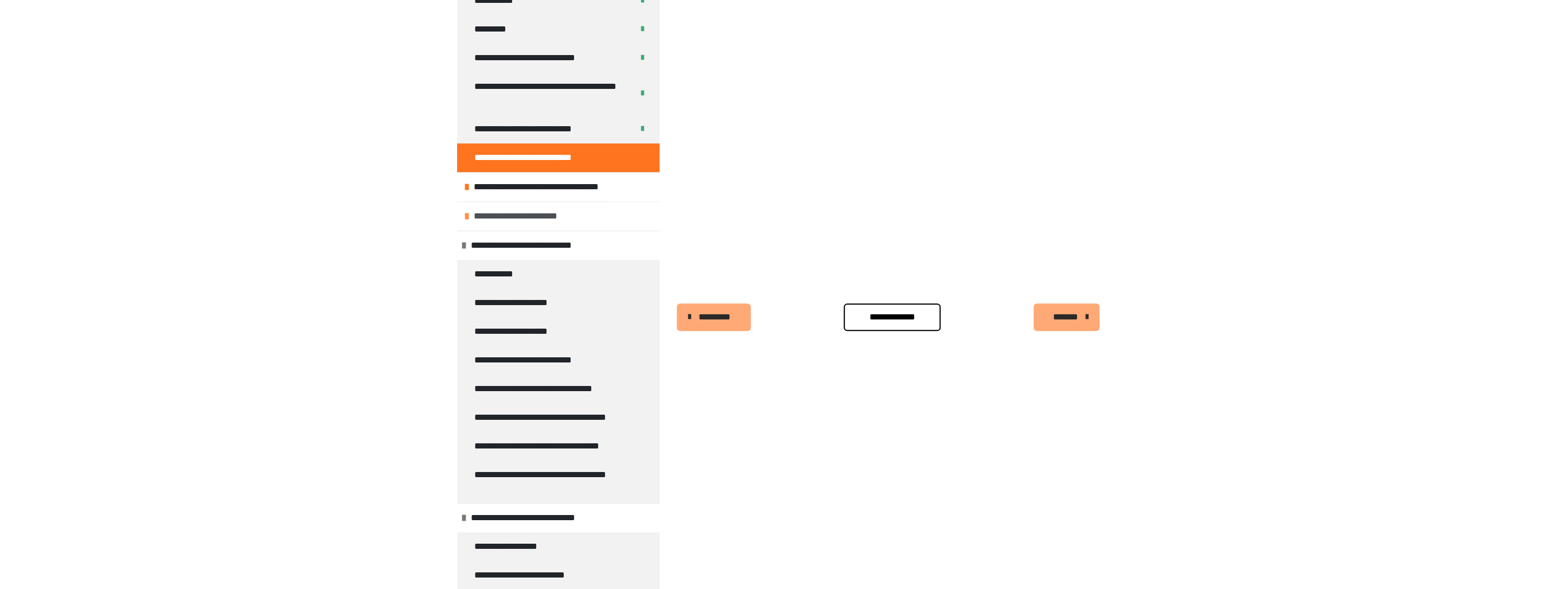 click at bounding box center [467, 216] 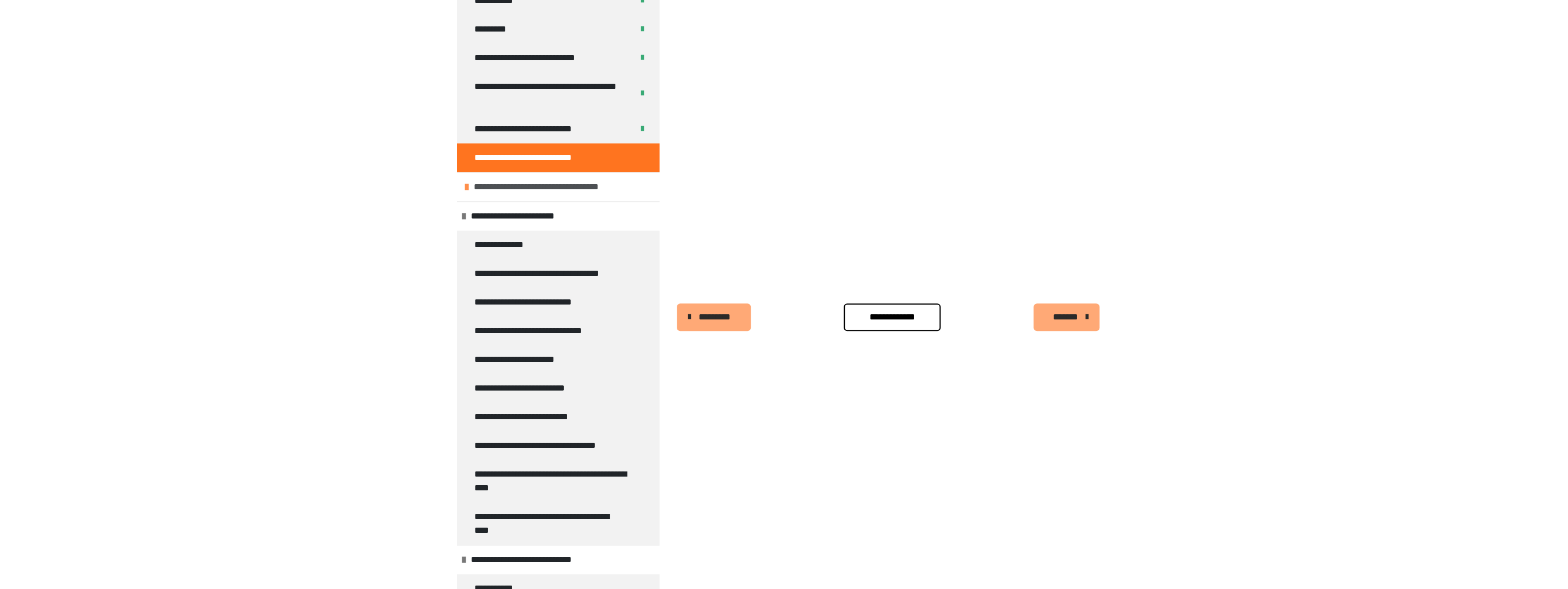 click on "**********" at bounding box center [558, 186] 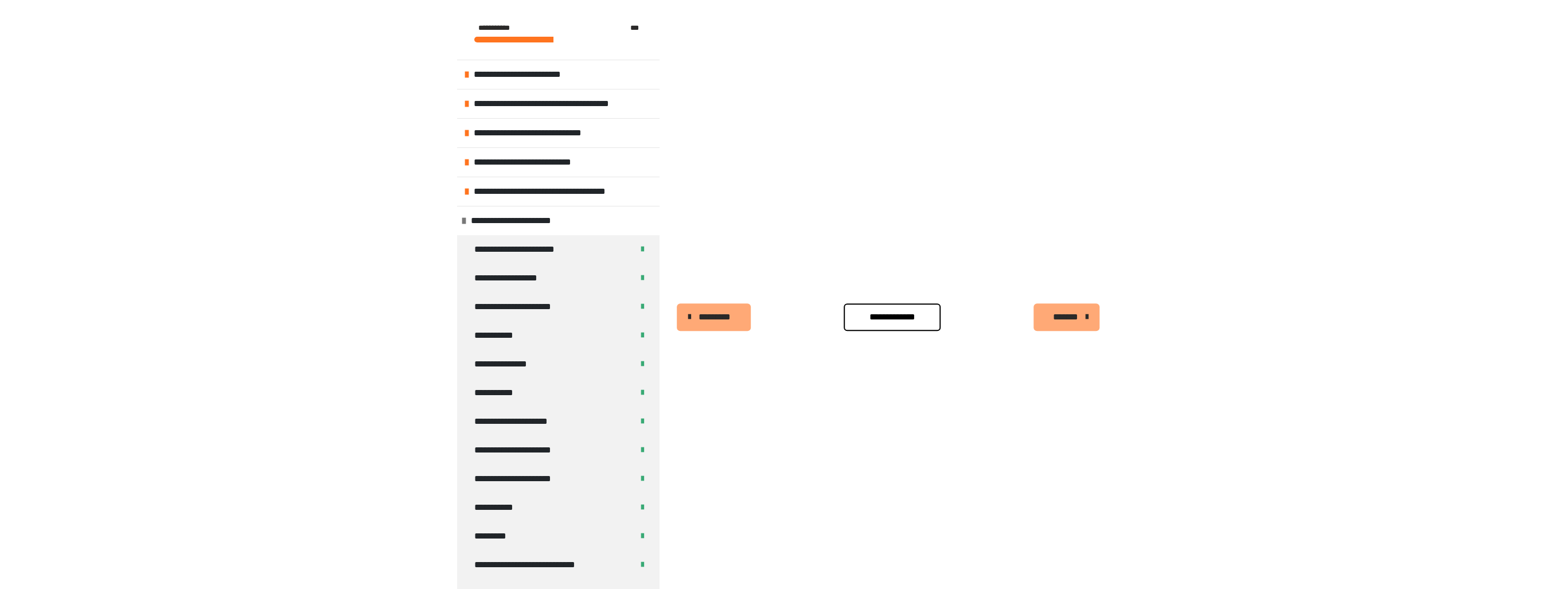 scroll, scrollTop: 0, scrollLeft: 0, axis: both 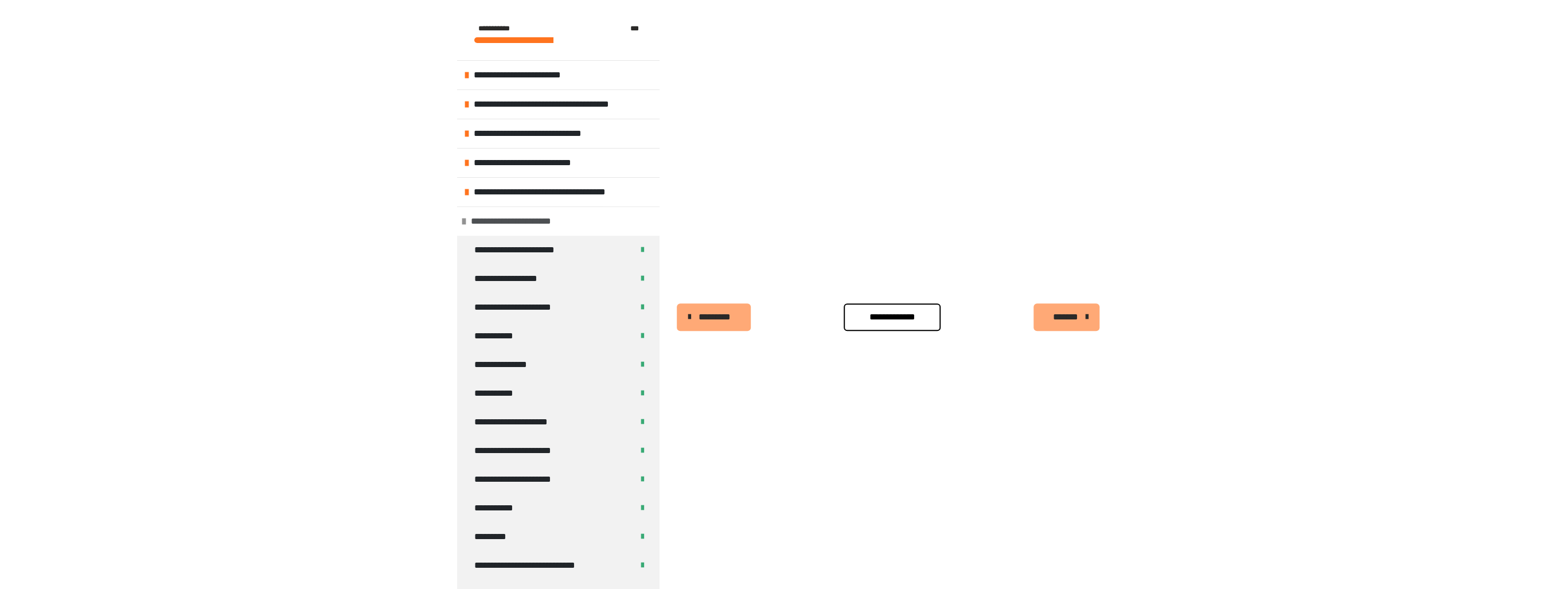 click at bounding box center (464, 221) 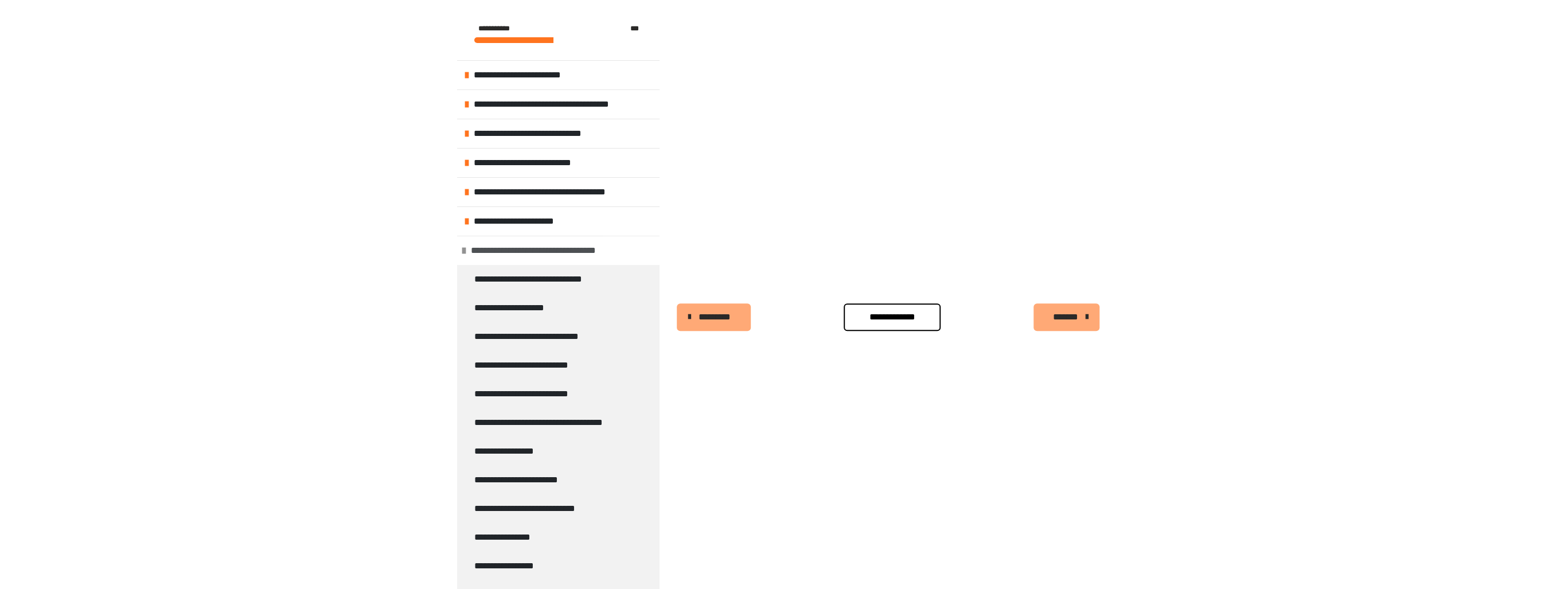 click at bounding box center (464, 251) 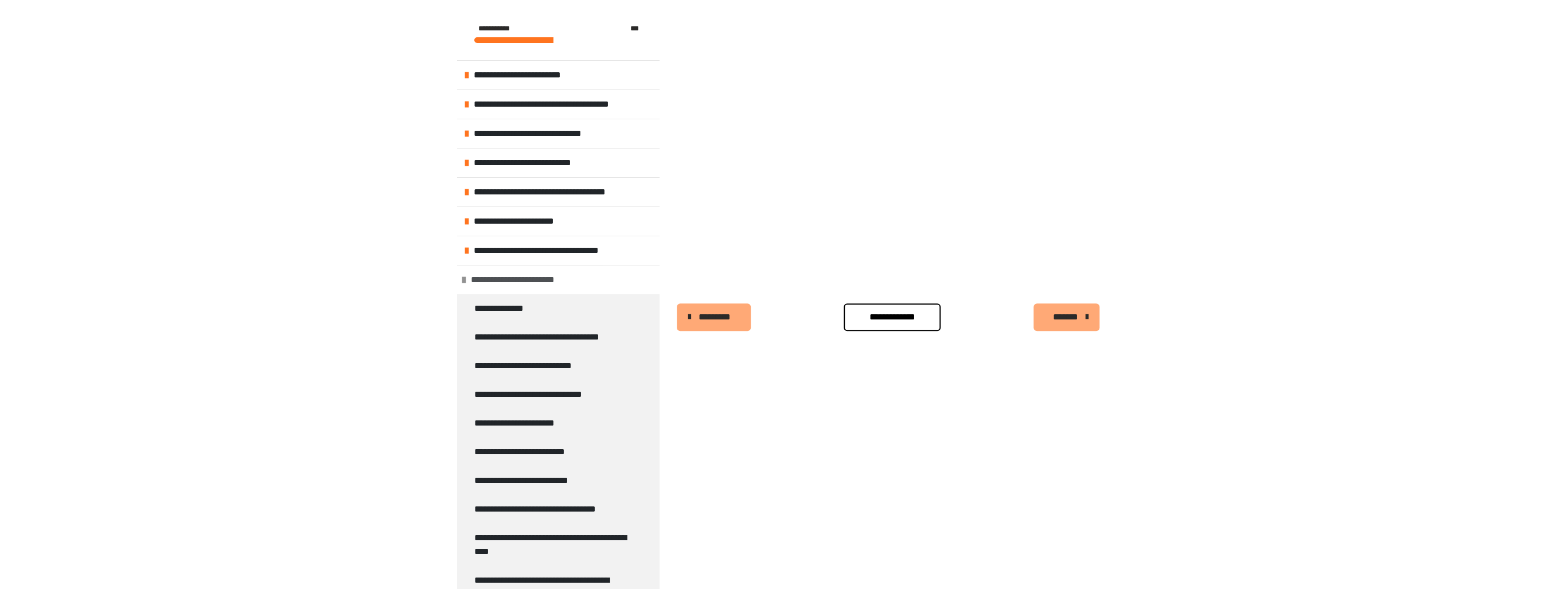 click at bounding box center (464, 280) 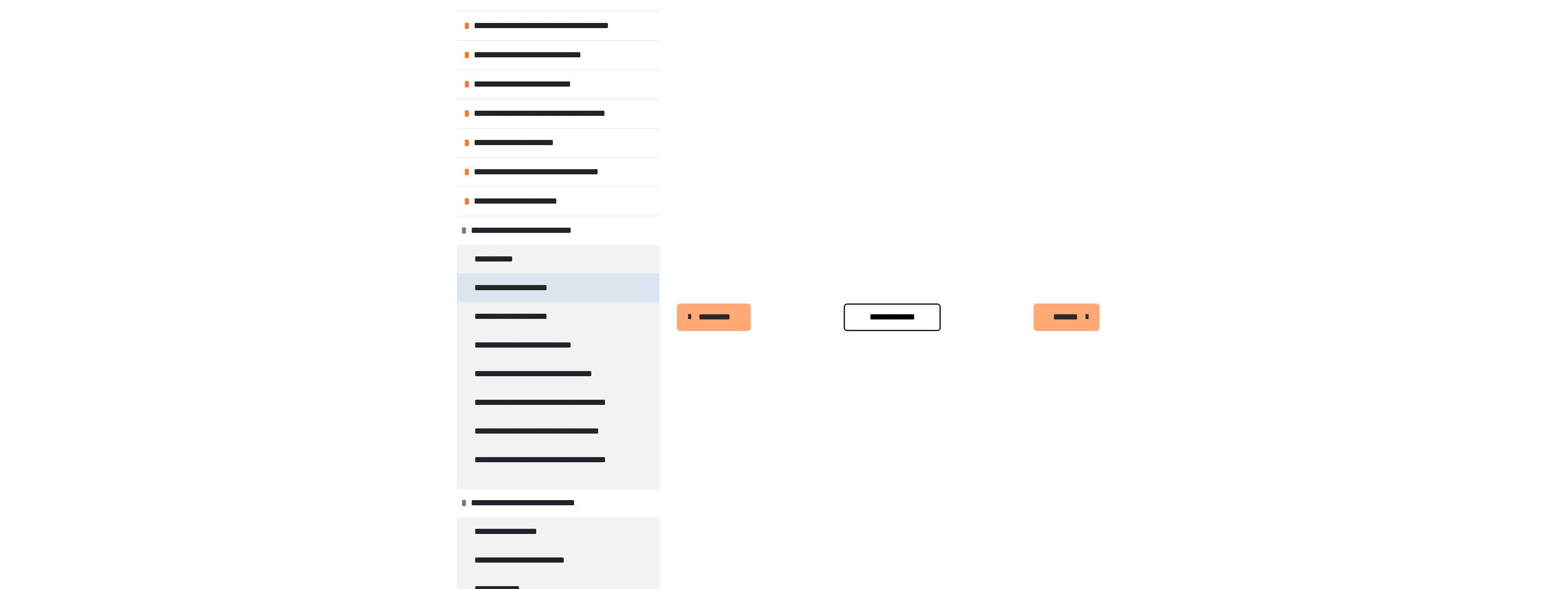 scroll, scrollTop: 92, scrollLeft: 0, axis: vertical 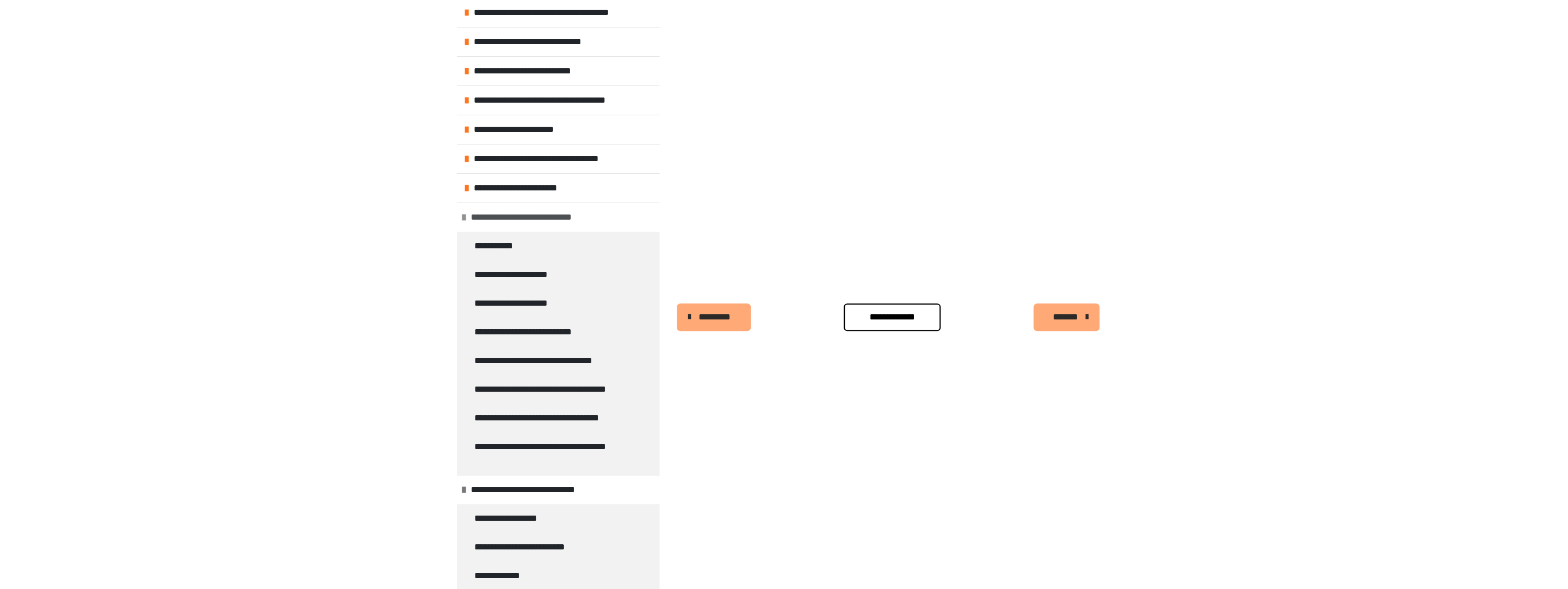 click at bounding box center (464, 217) 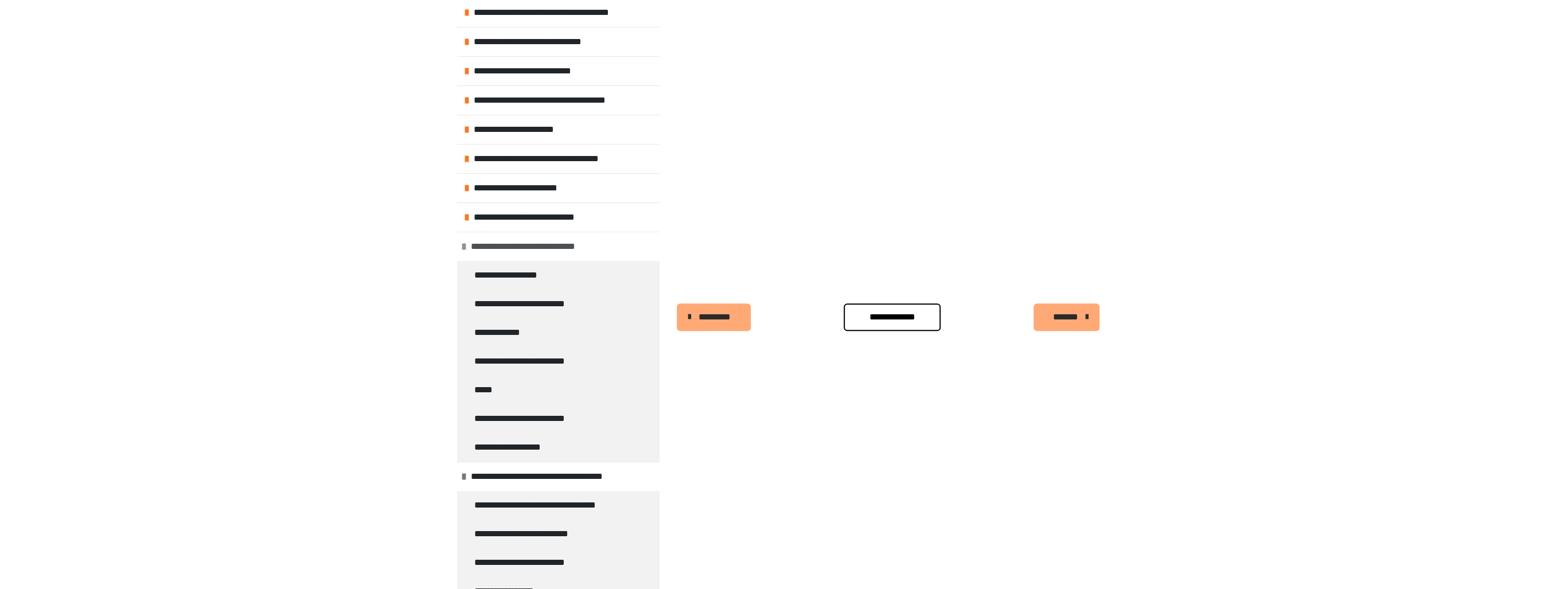 click at bounding box center [464, 247] 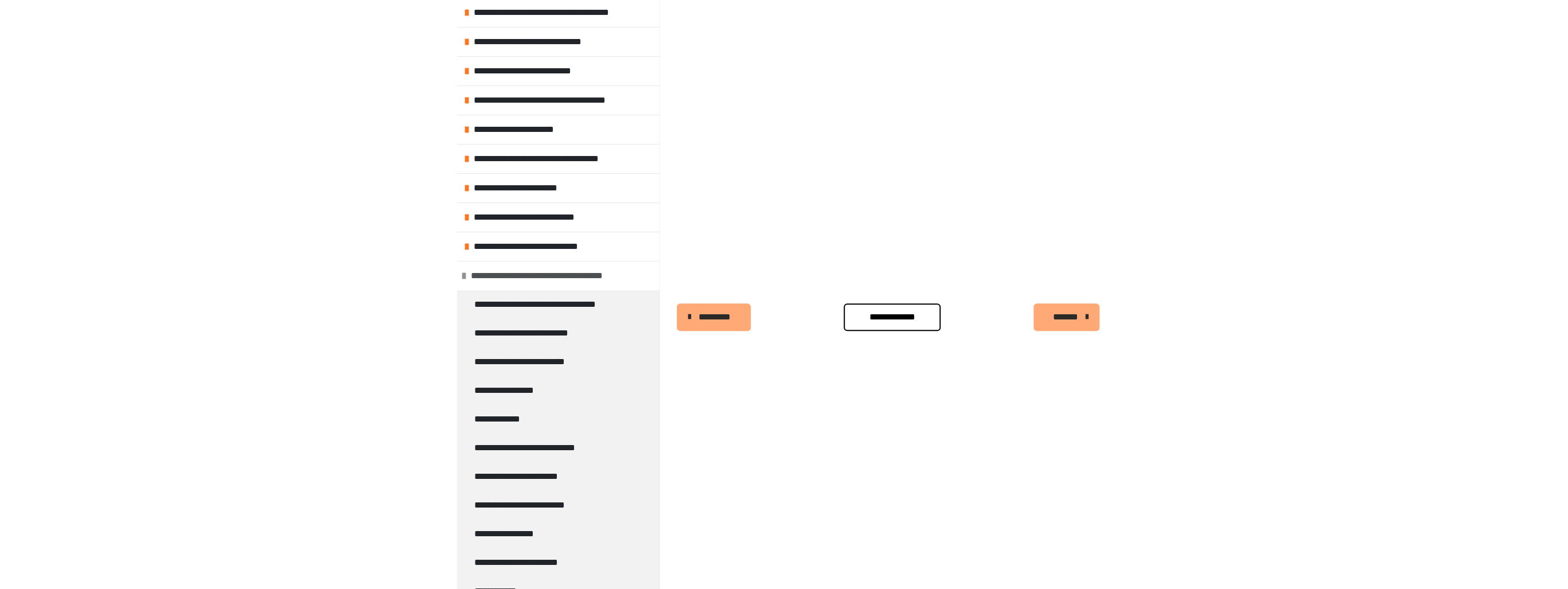 click at bounding box center (464, 276) 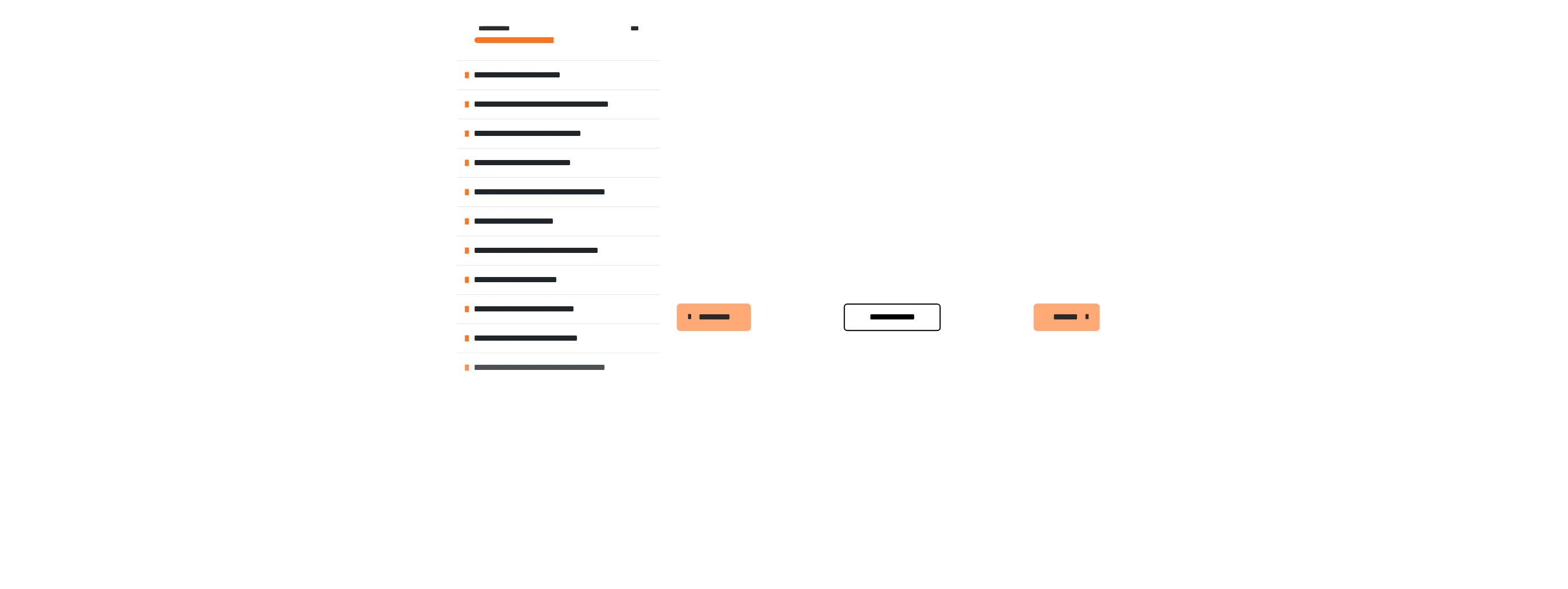 scroll, scrollTop: 0, scrollLeft: 0, axis: both 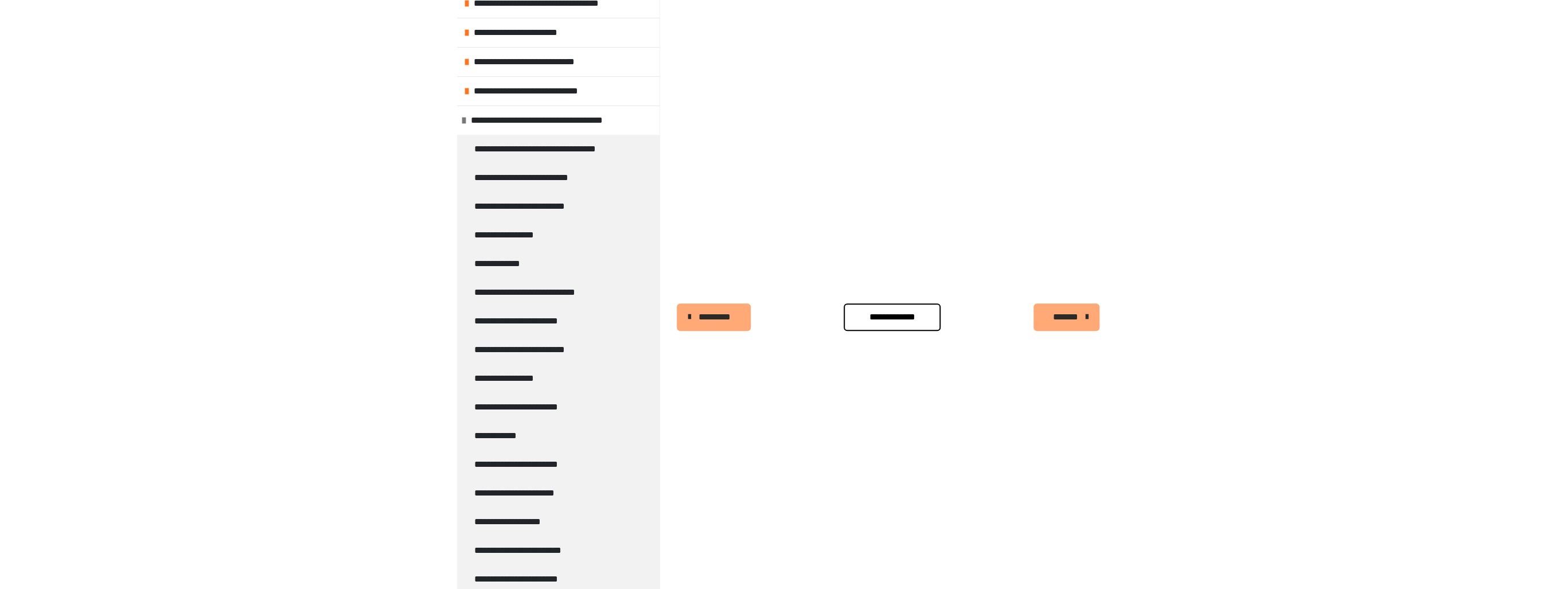 click on "**********" at bounding box center (892, 317) 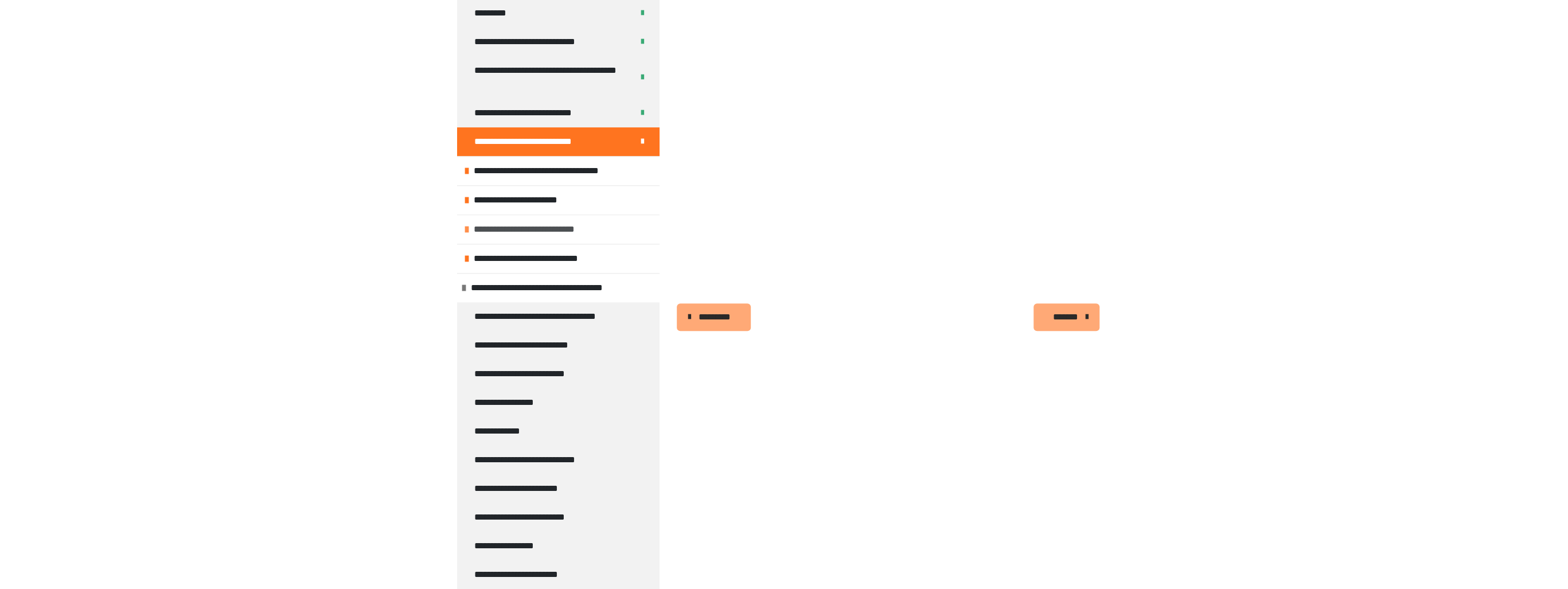 scroll, scrollTop: 508, scrollLeft: 0, axis: vertical 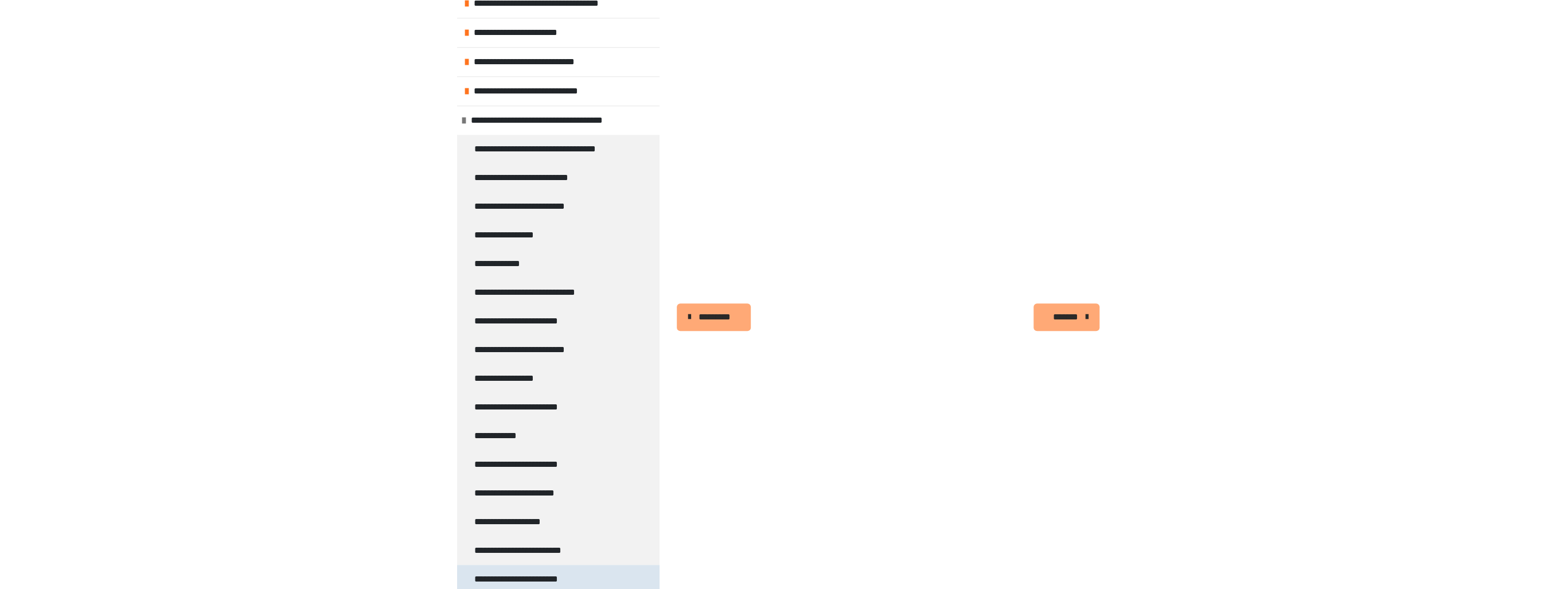 click on "**********" at bounding box center (522, 579) 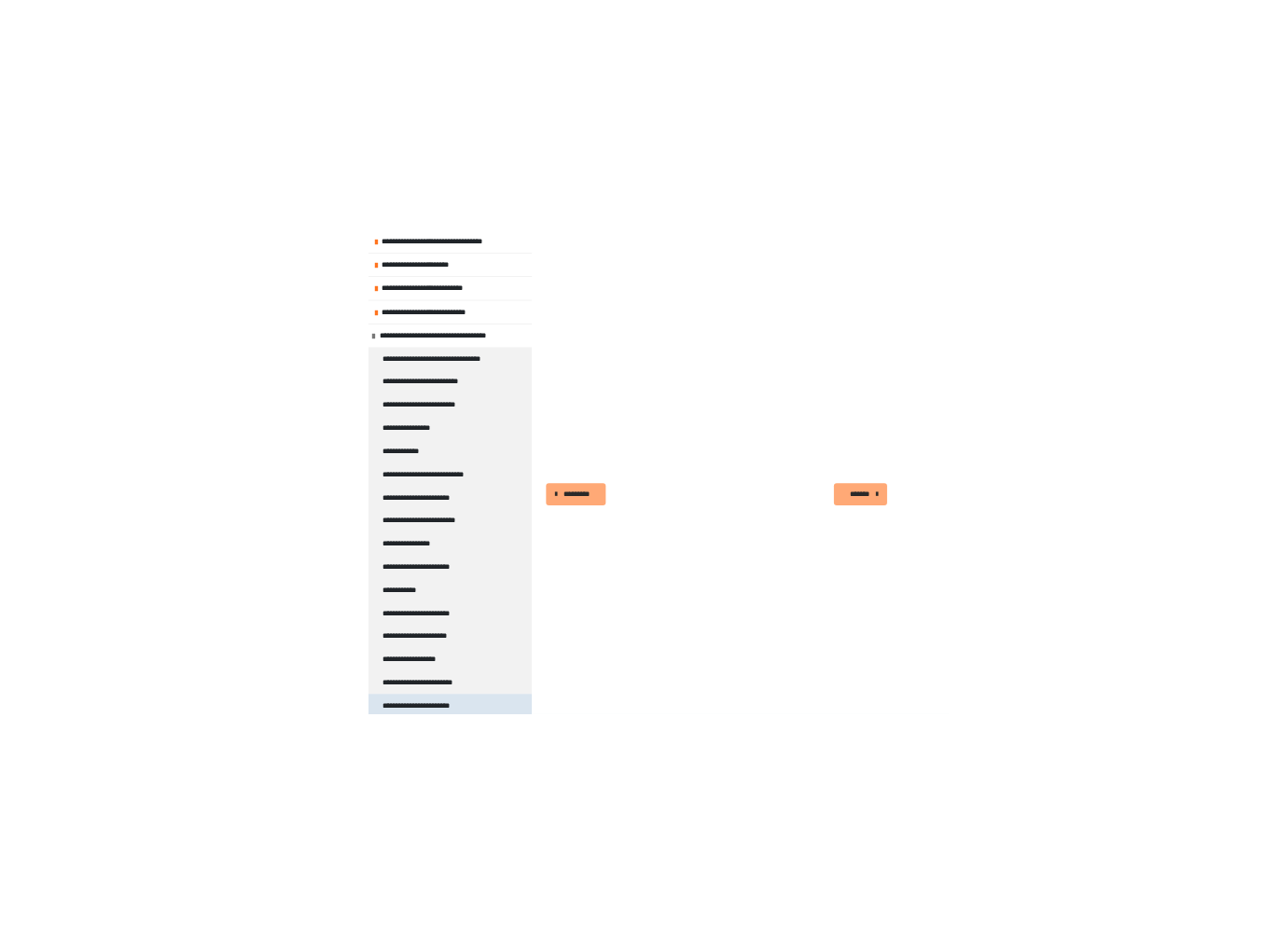 scroll, scrollTop: 336, scrollLeft: 0, axis: vertical 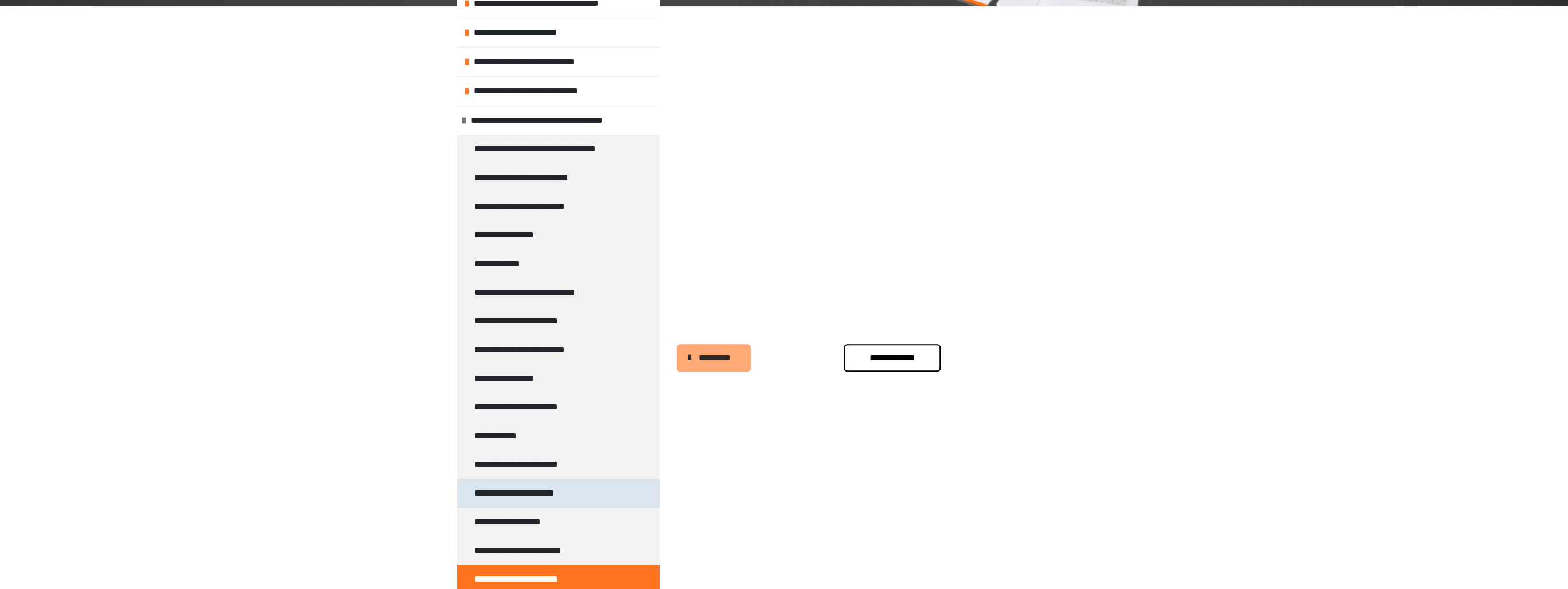 click on "**********" at bounding box center [517, 493] 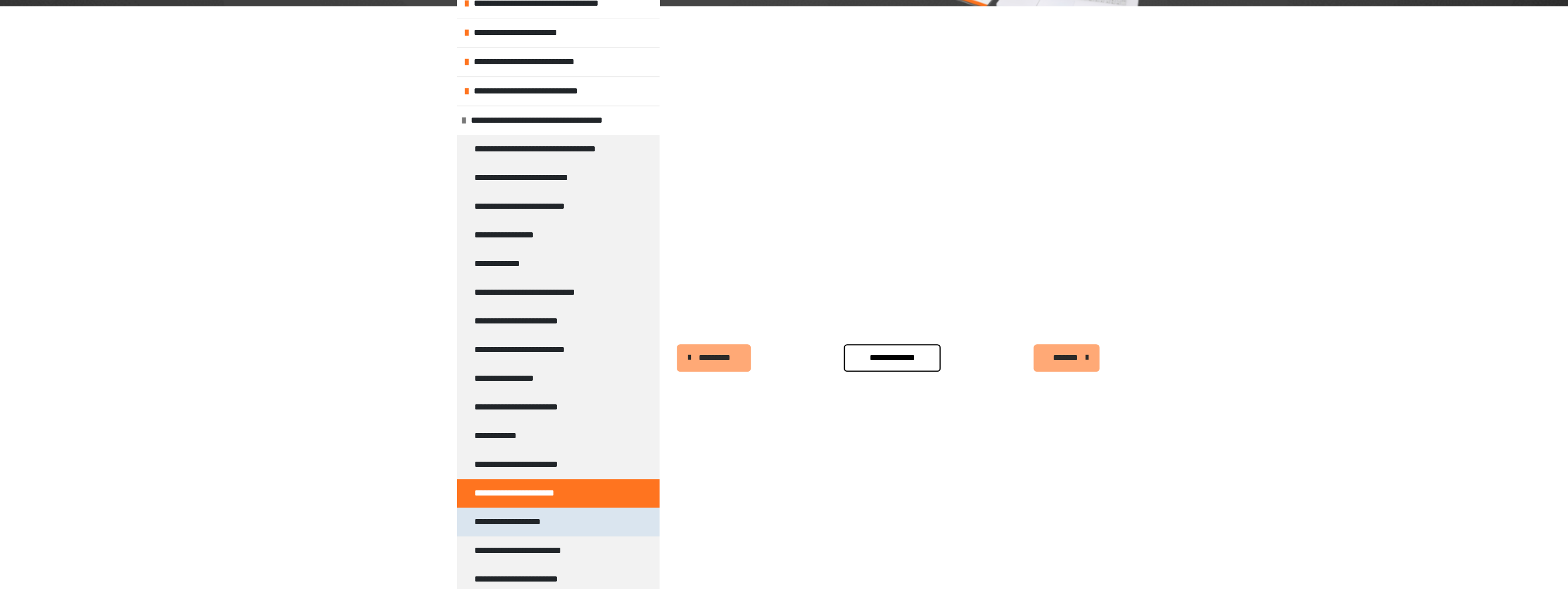 click on "**********" at bounding box center [512, 522] 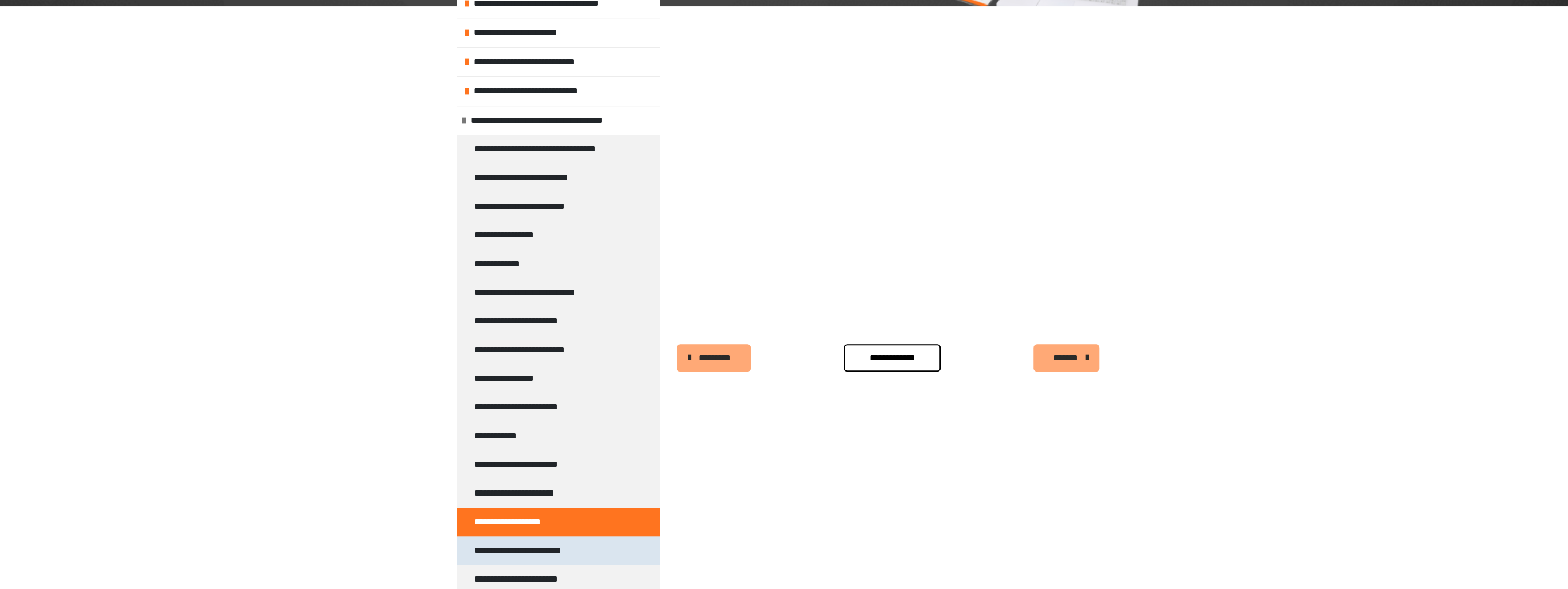 click on "**********" at bounding box center [525, 551] 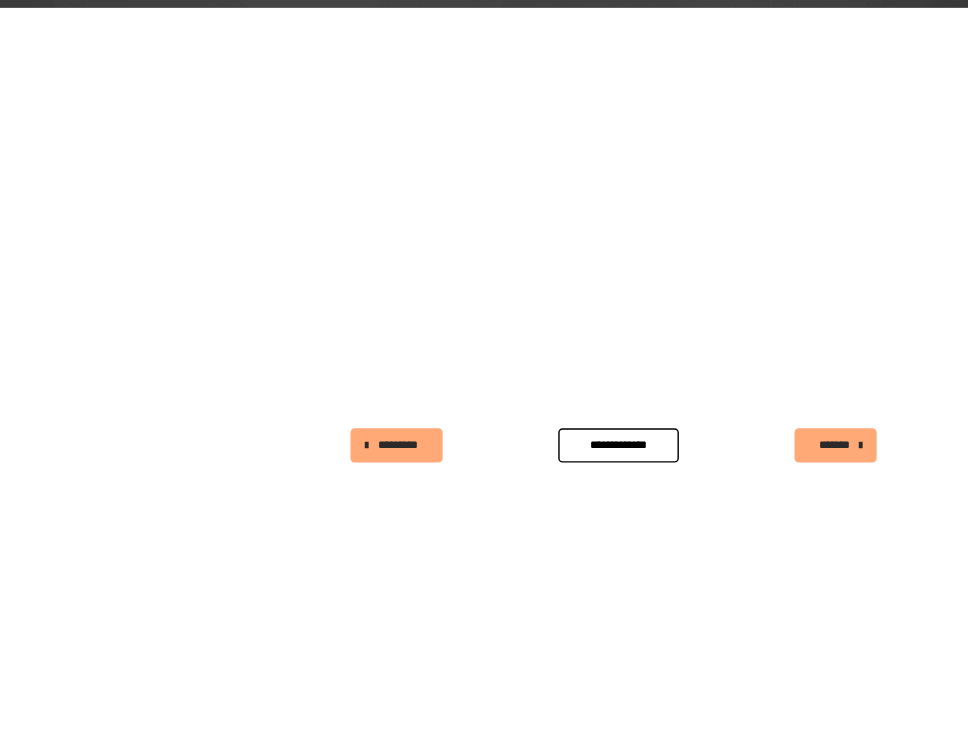 scroll, scrollTop: 332, scrollLeft: 0, axis: vertical 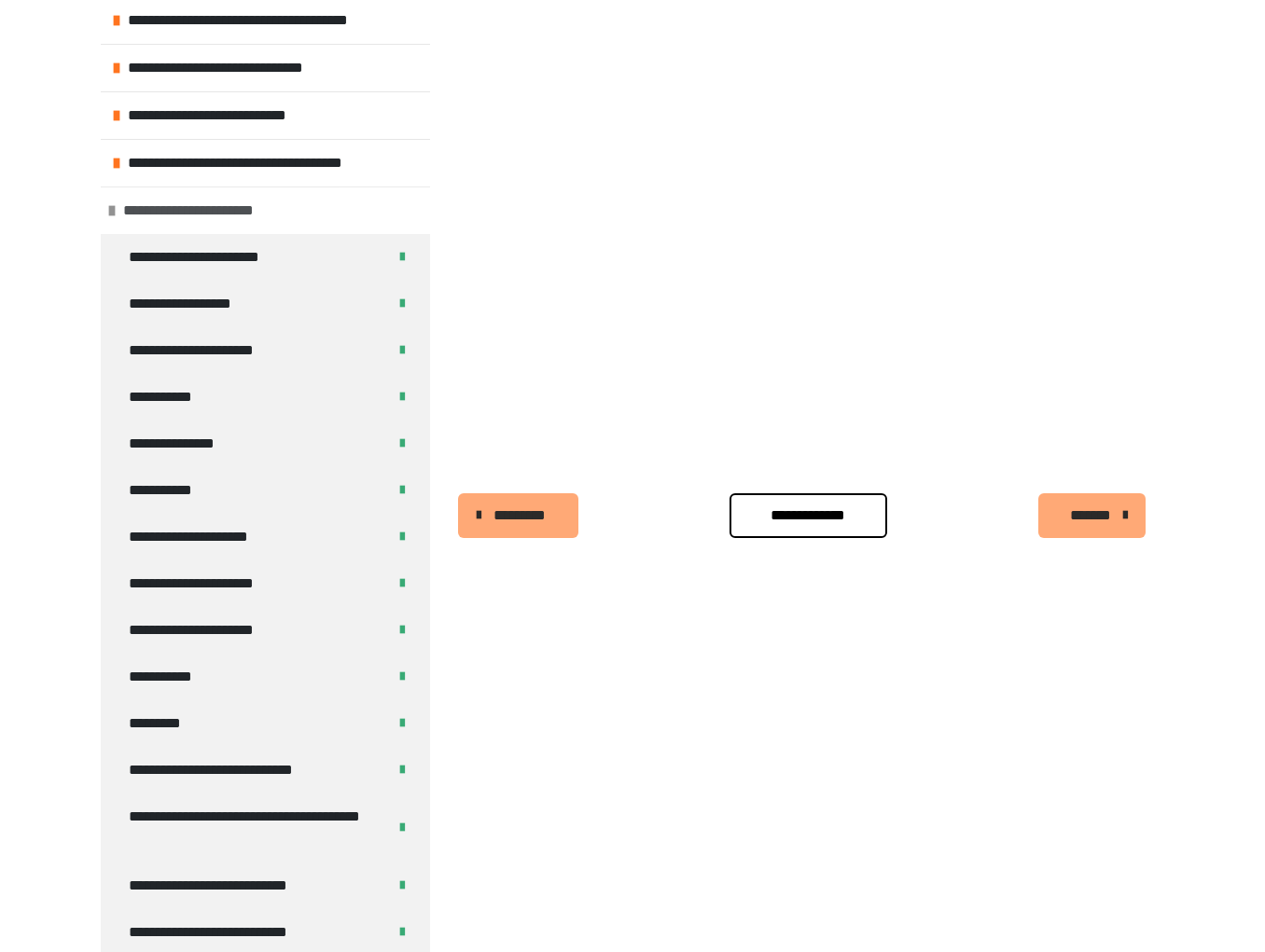 click at bounding box center [112, 211] 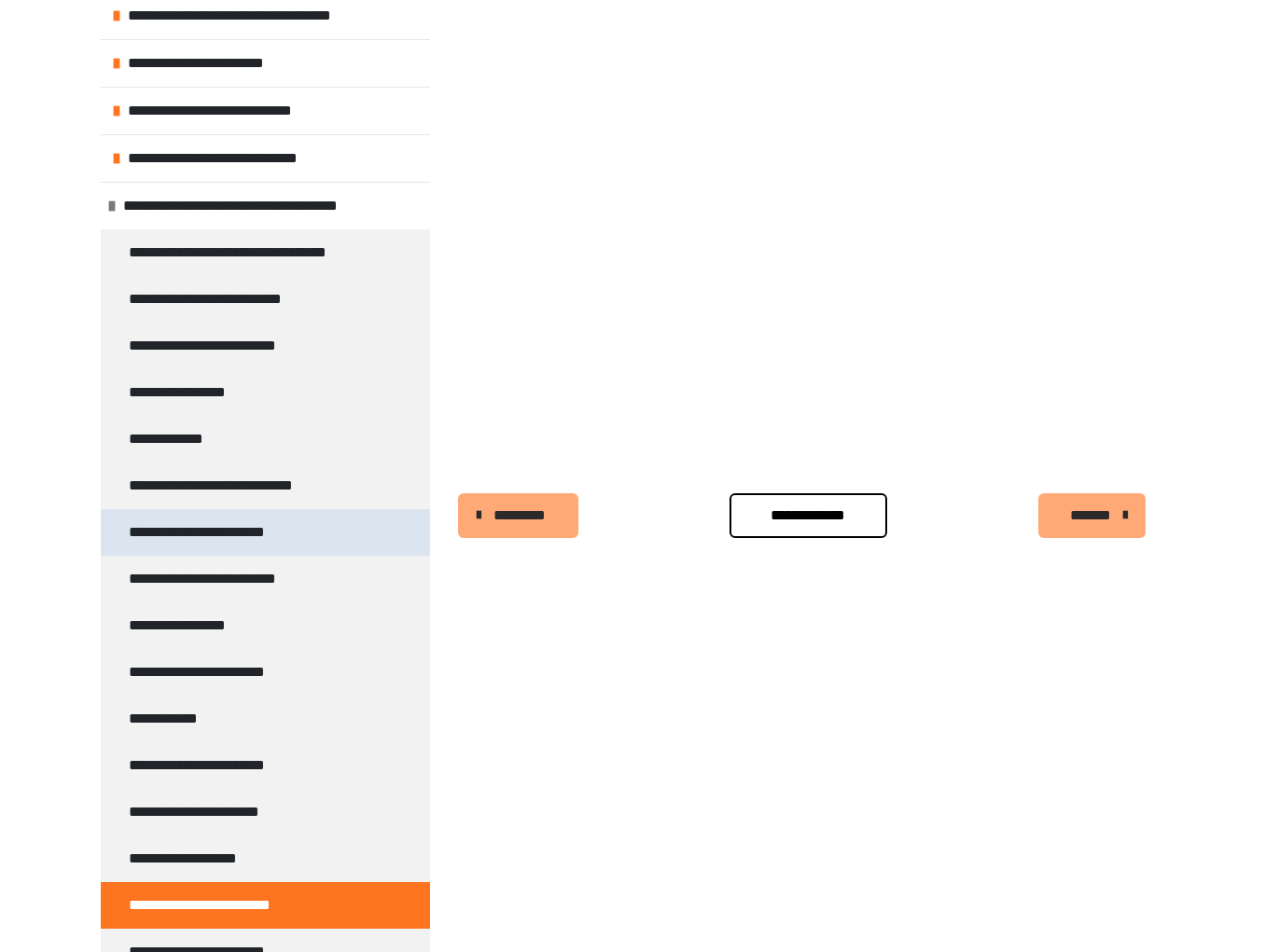scroll, scrollTop: 407, scrollLeft: 0, axis: vertical 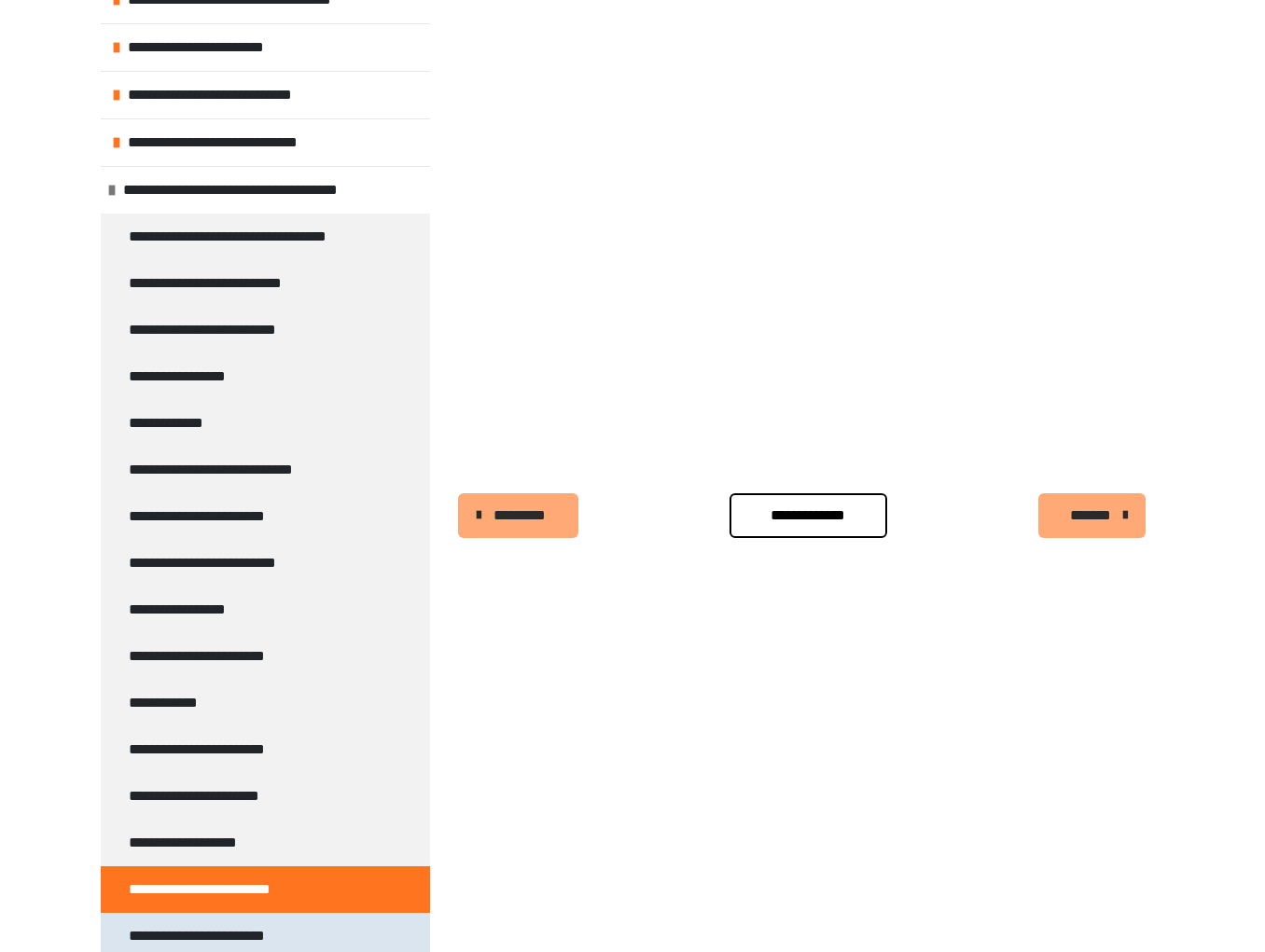 click on "**********" at bounding box center [206, 936] 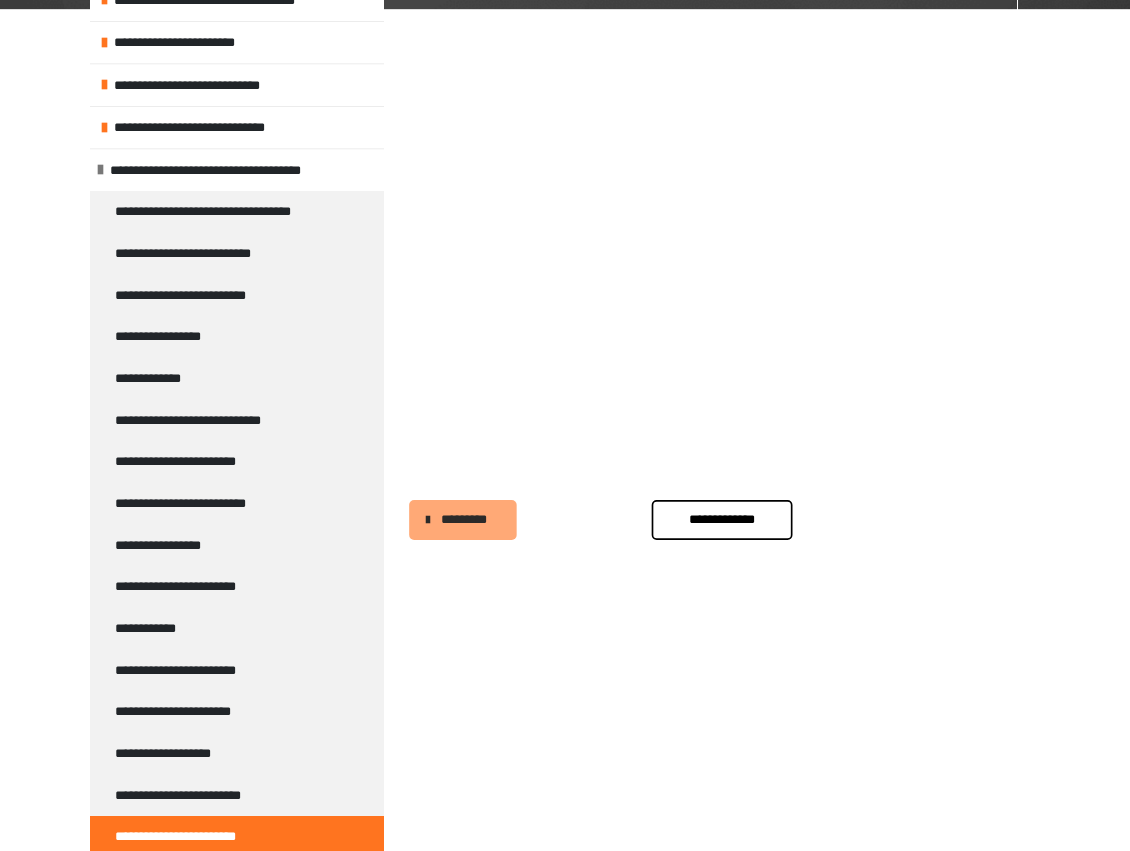 scroll, scrollTop: 360, scrollLeft: 0, axis: vertical 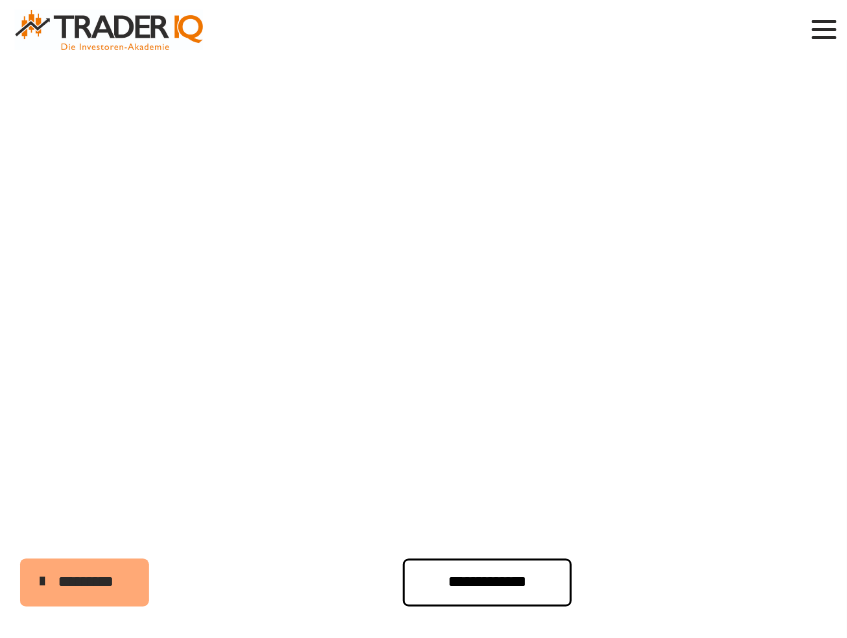 click on "**********" at bounding box center (487, 583) 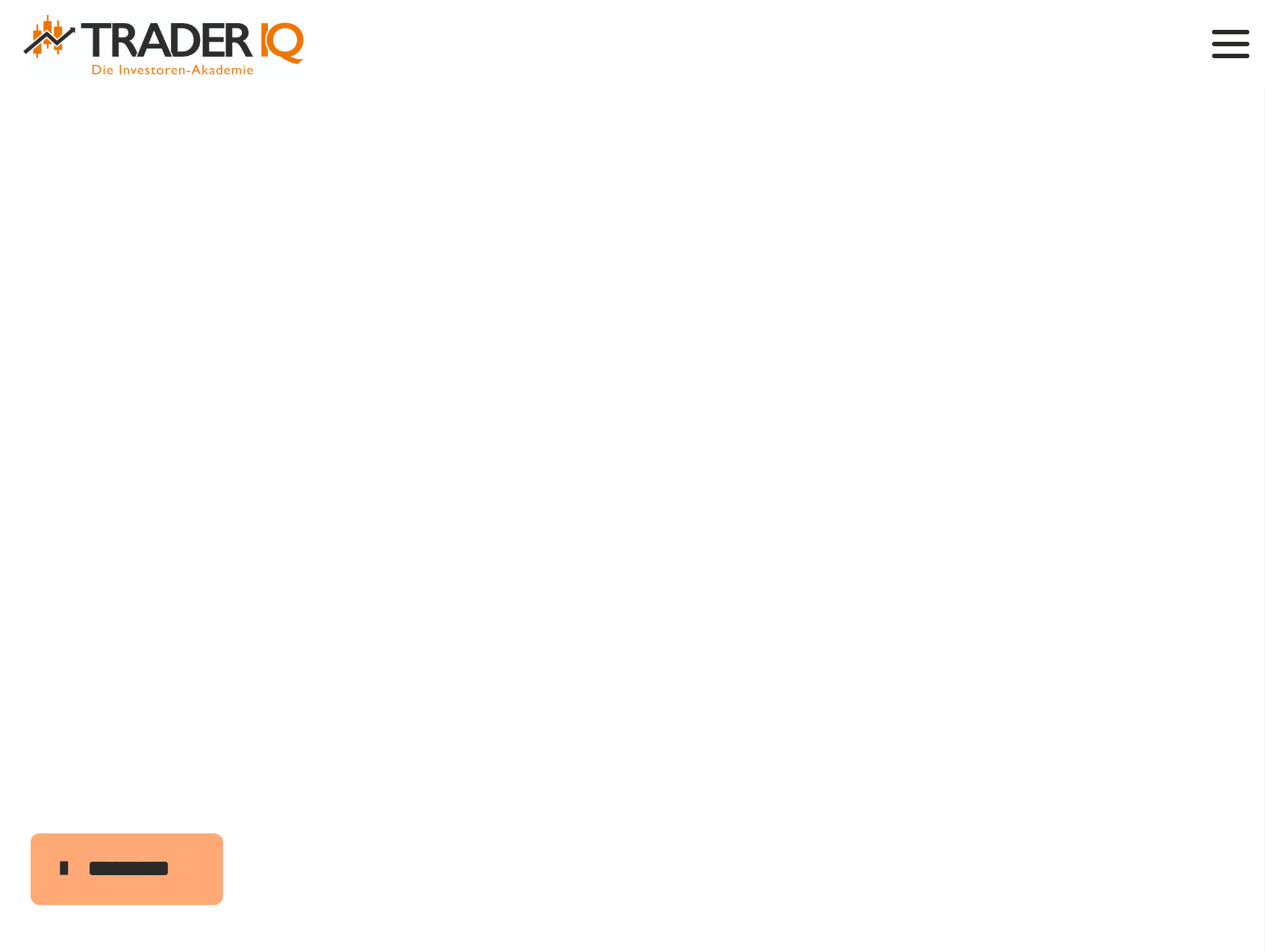 scroll, scrollTop: 216, scrollLeft: 0, axis: vertical 